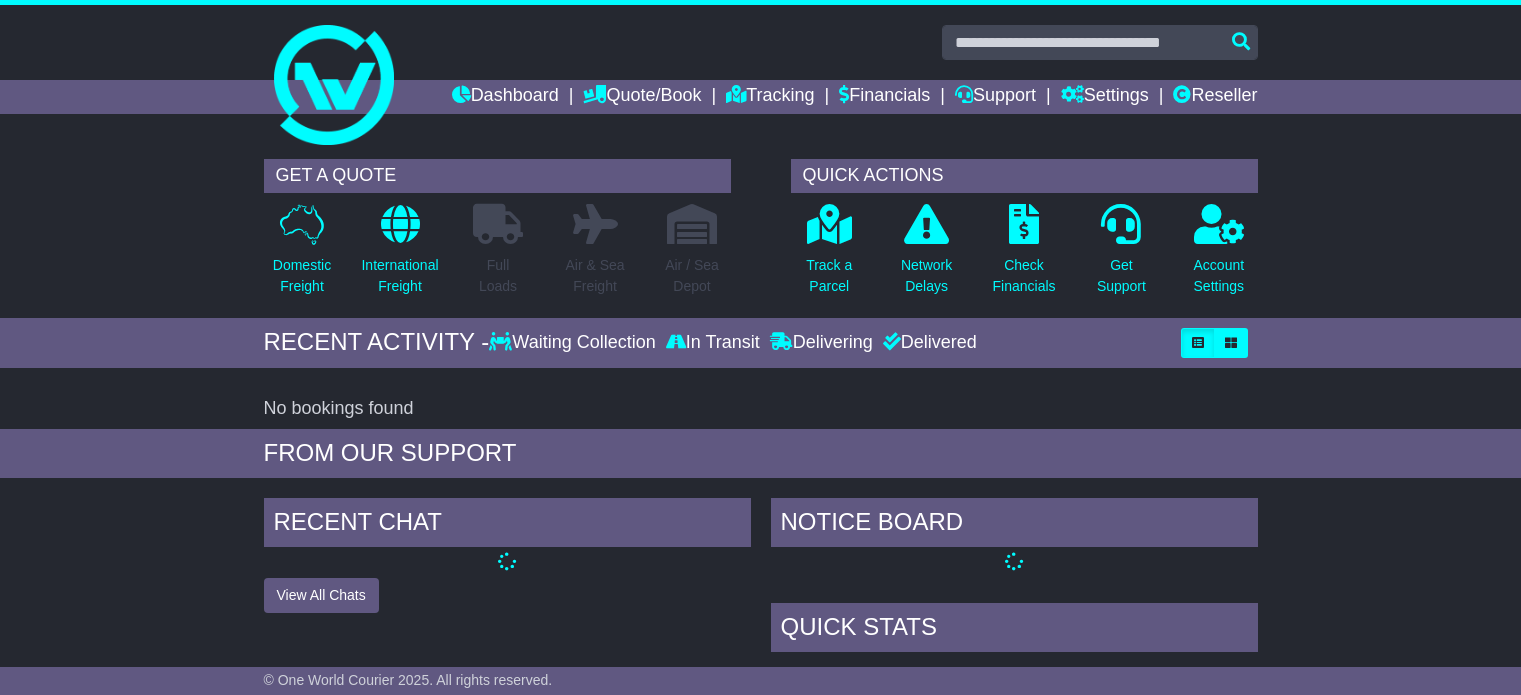 scroll, scrollTop: 0, scrollLeft: 0, axis: both 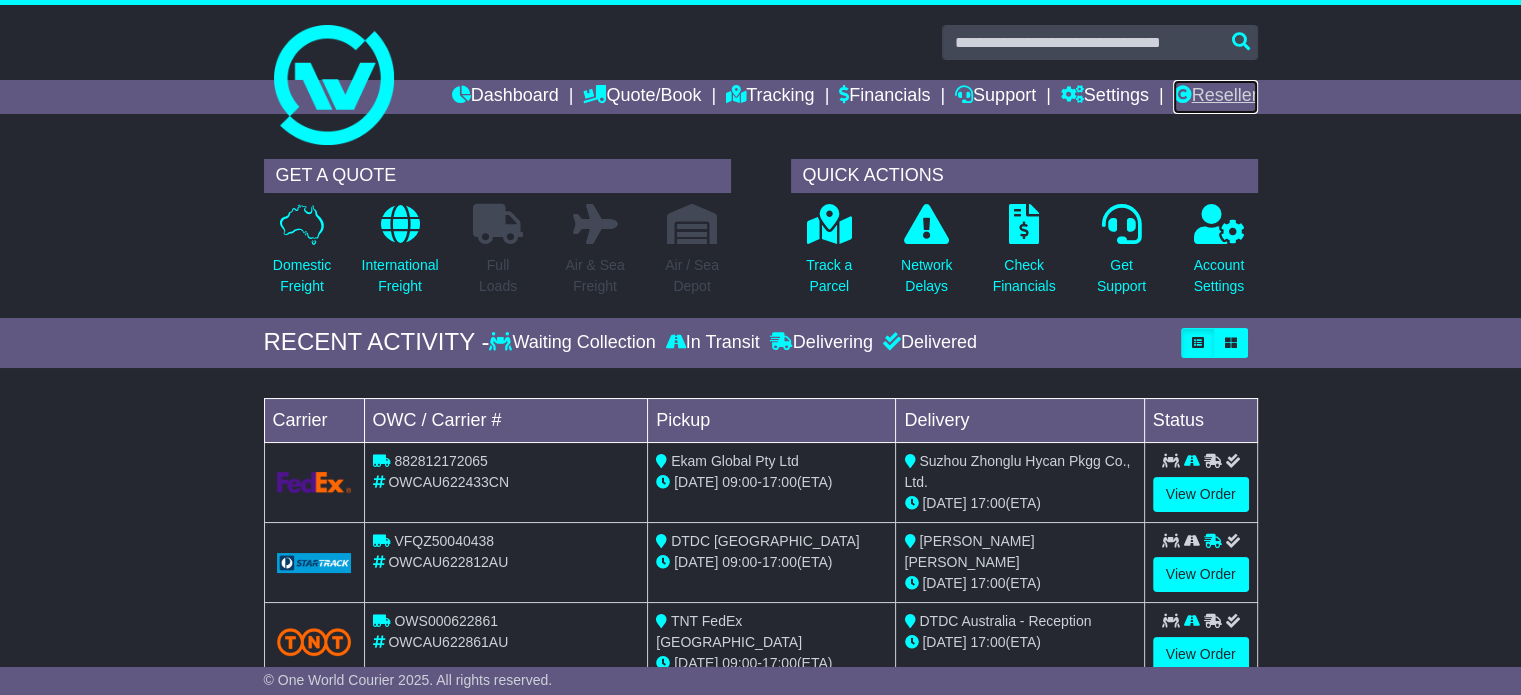click on "Reseller" at bounding box center [1215, 97] 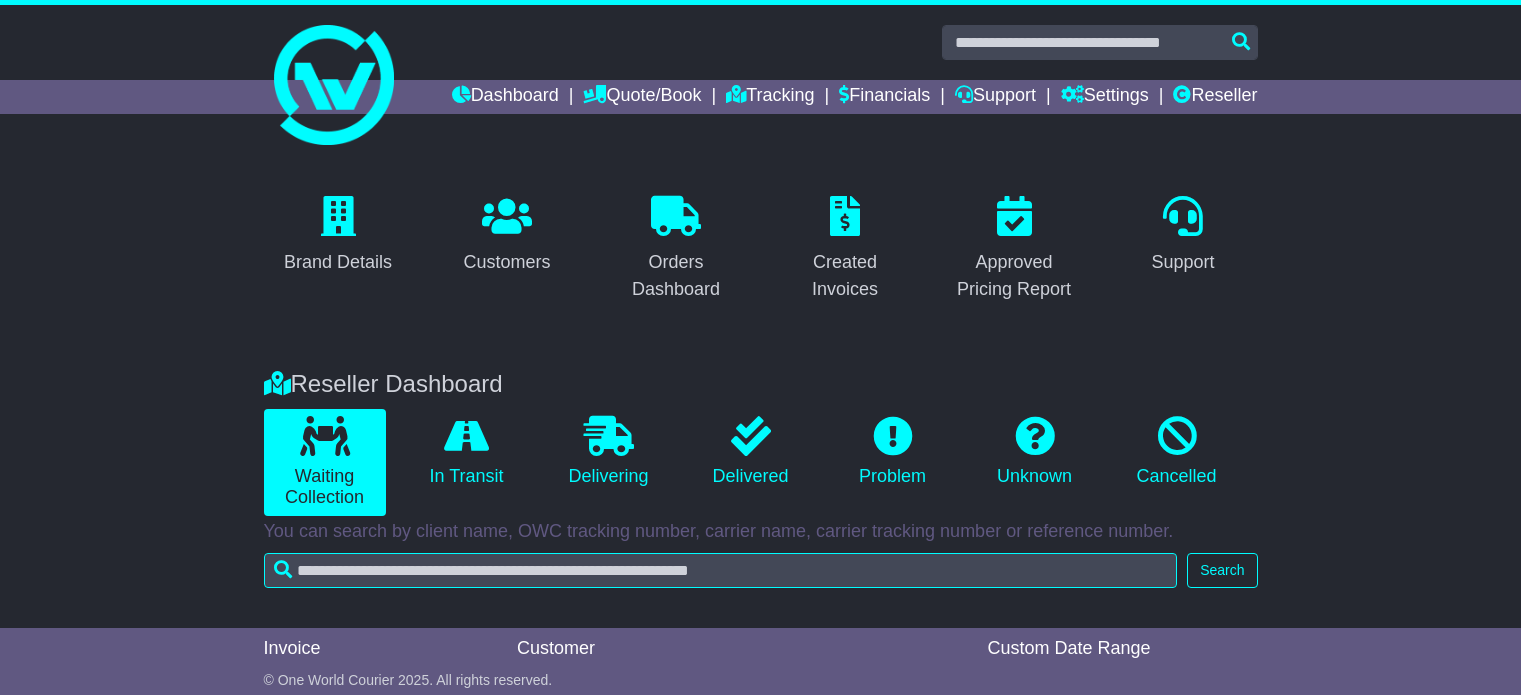scroll, scrollTop: 0, scrollLeft: 0, axis: both 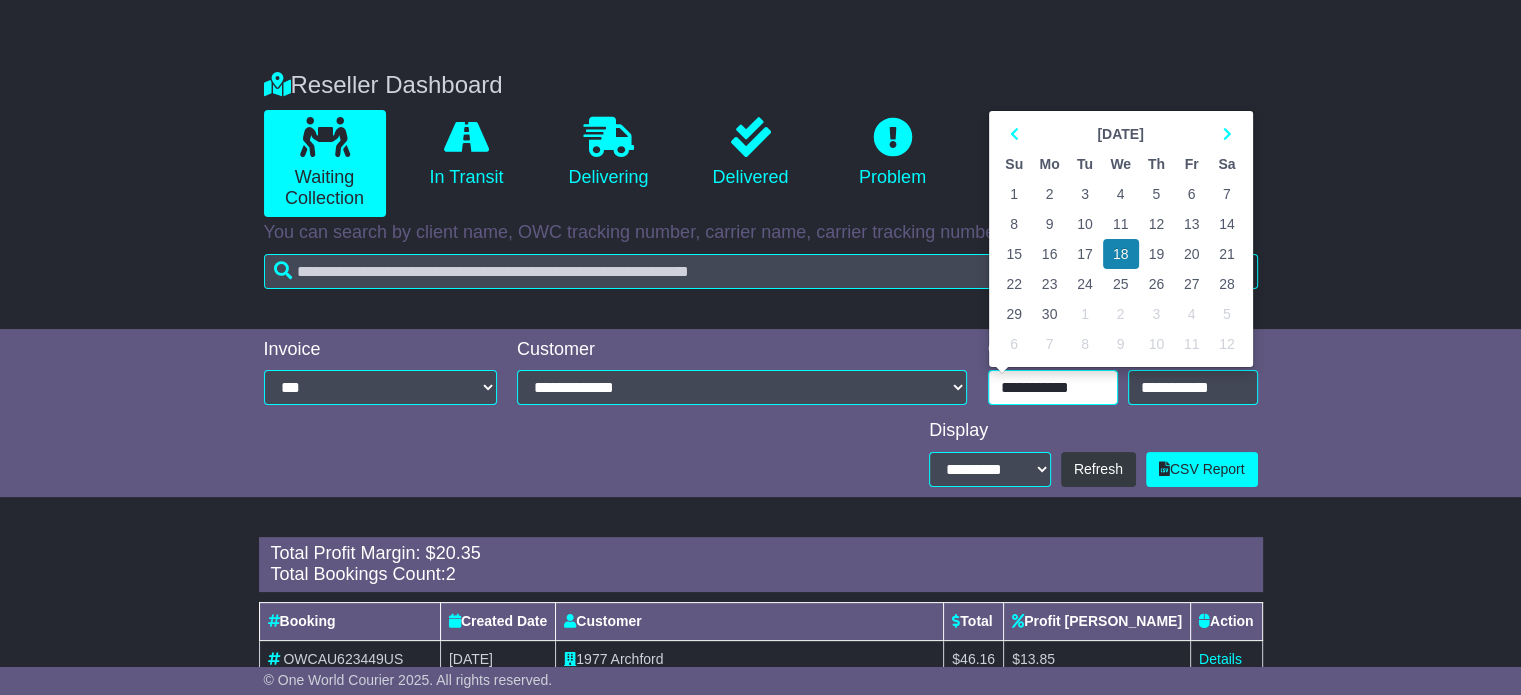 click on "**********" at bounding box center (1053, 387) 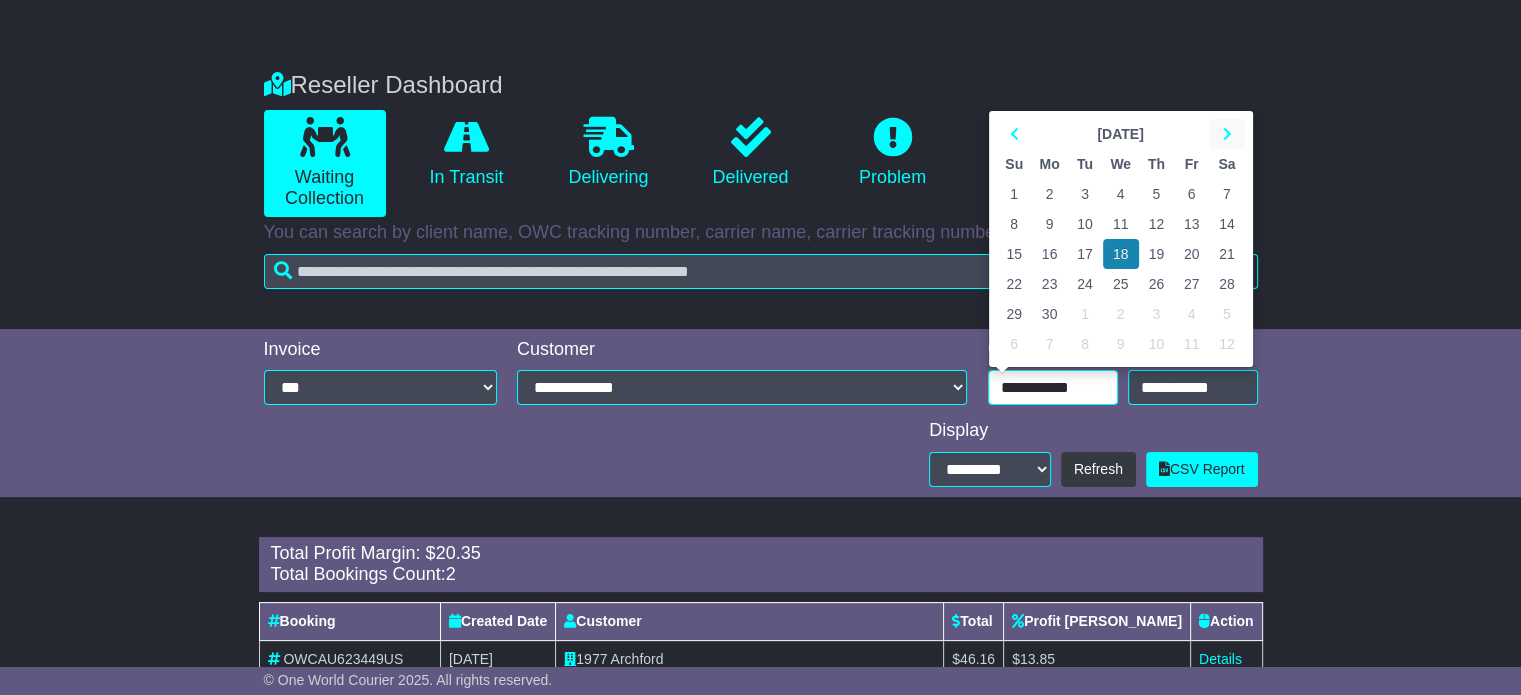 drag, startPoint x: 1247, startPoint y: 120, endPoint x: 1228, endPoint y: 132, distance: 22.472204 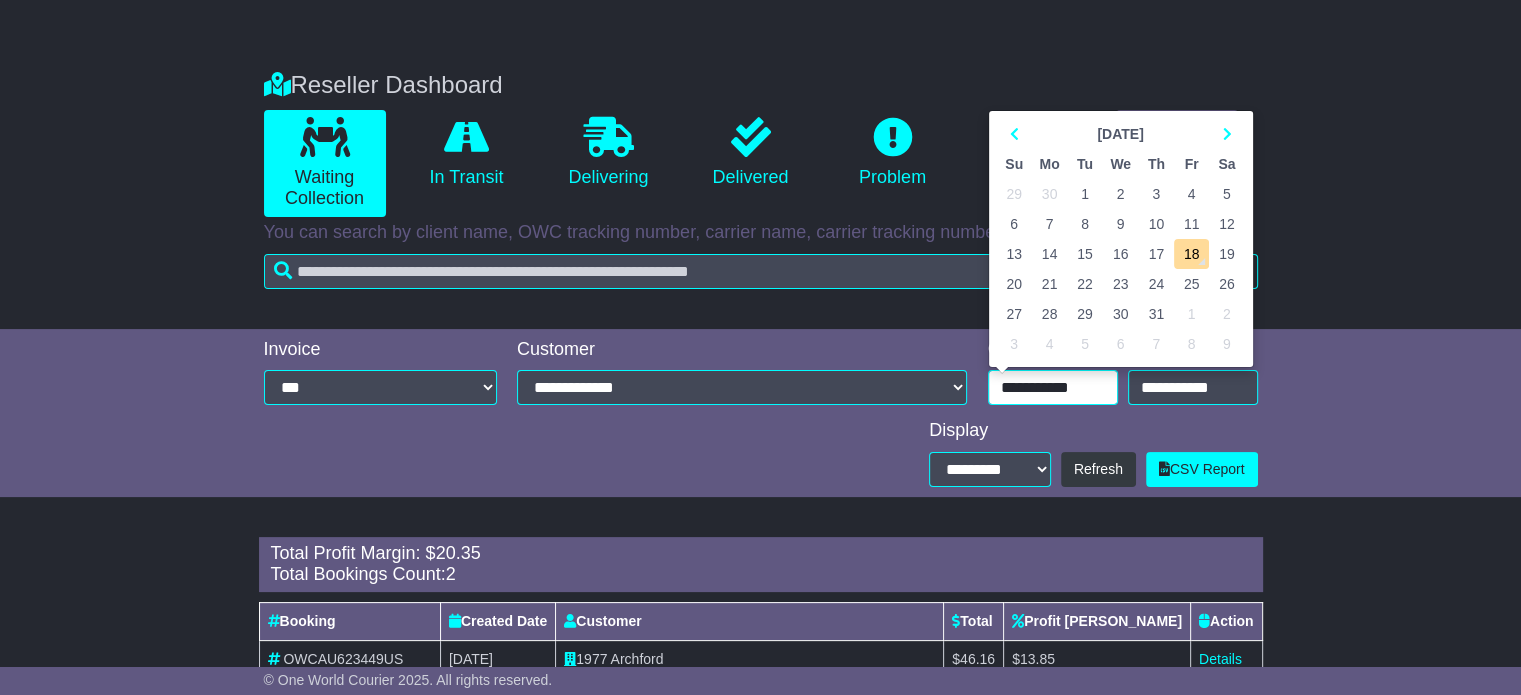click on "17" at bounding box center (1156, 254) 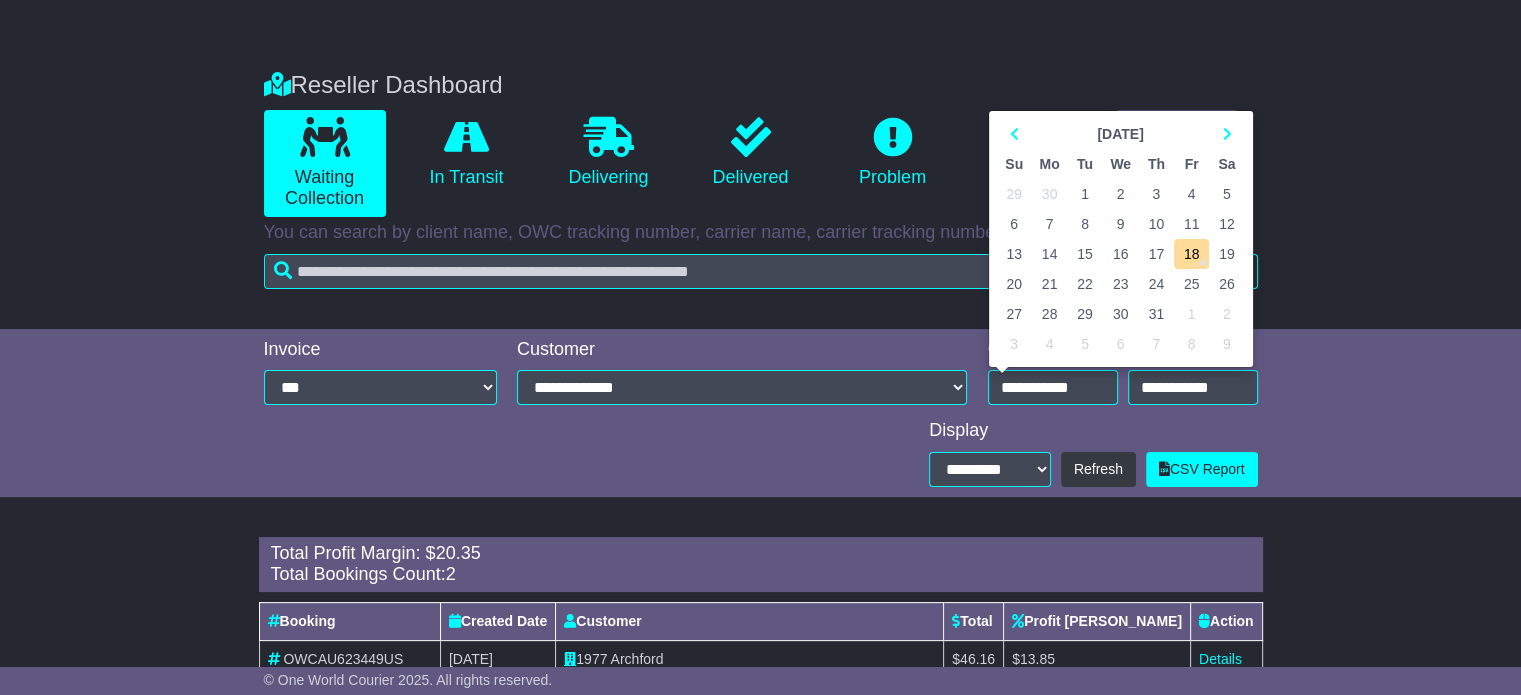 type on "**********" 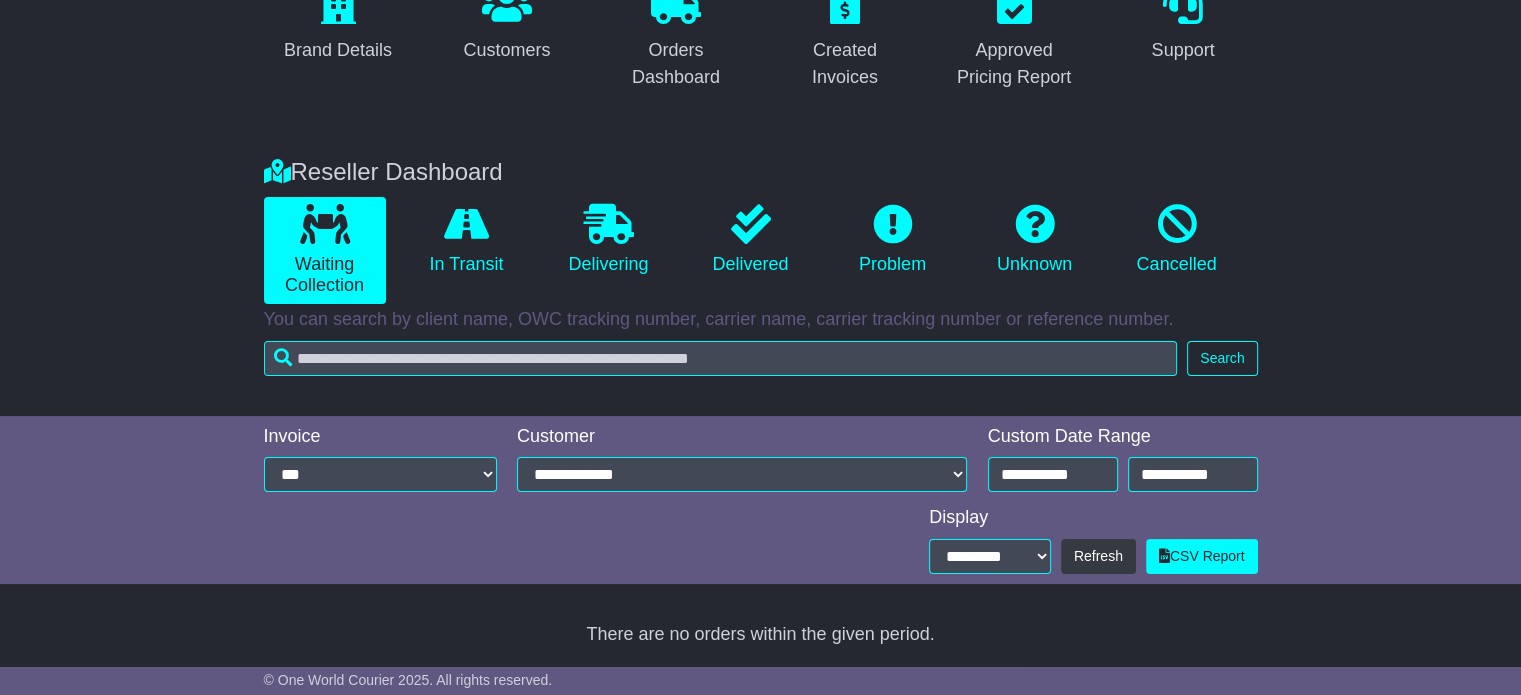 scroll, scrollTop: 299, scrollLeft: 0, axis: vertical 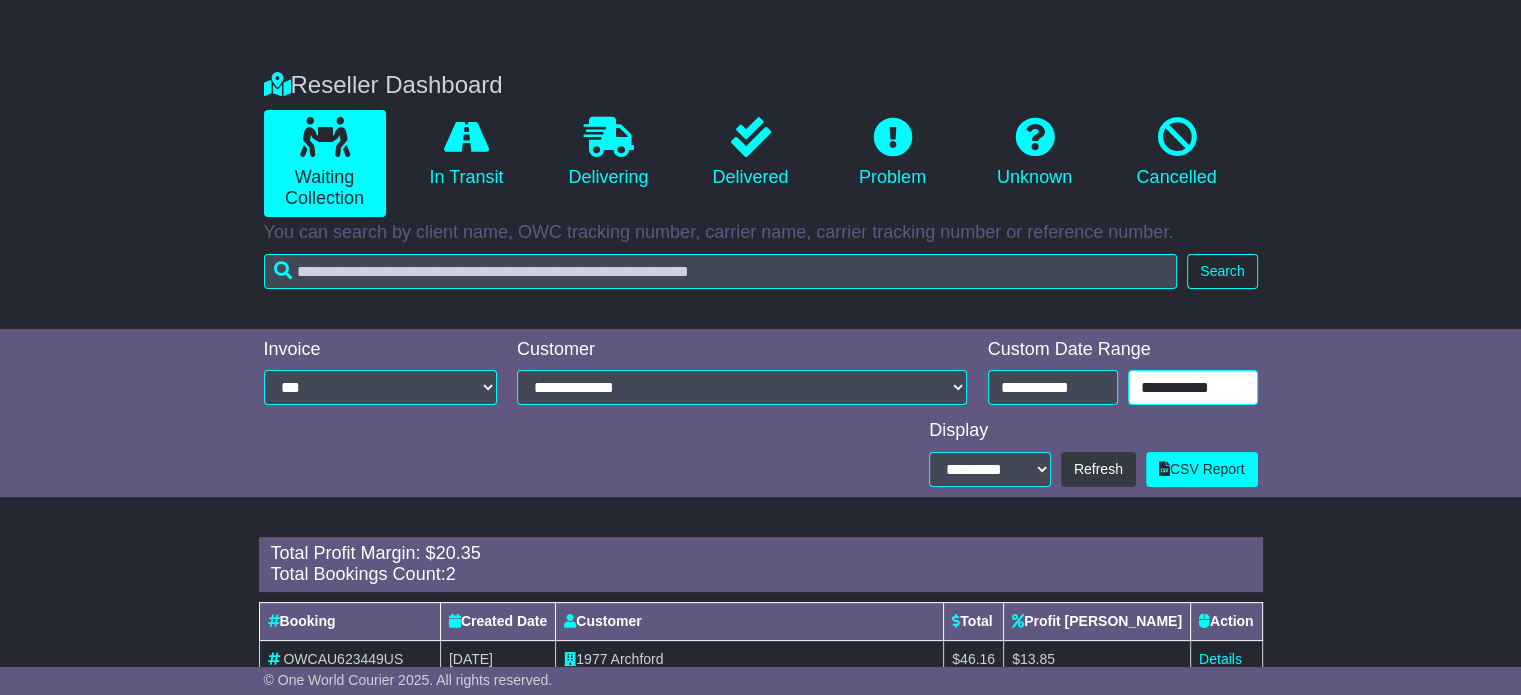click on "**********" at bounding box center [1193, 387] 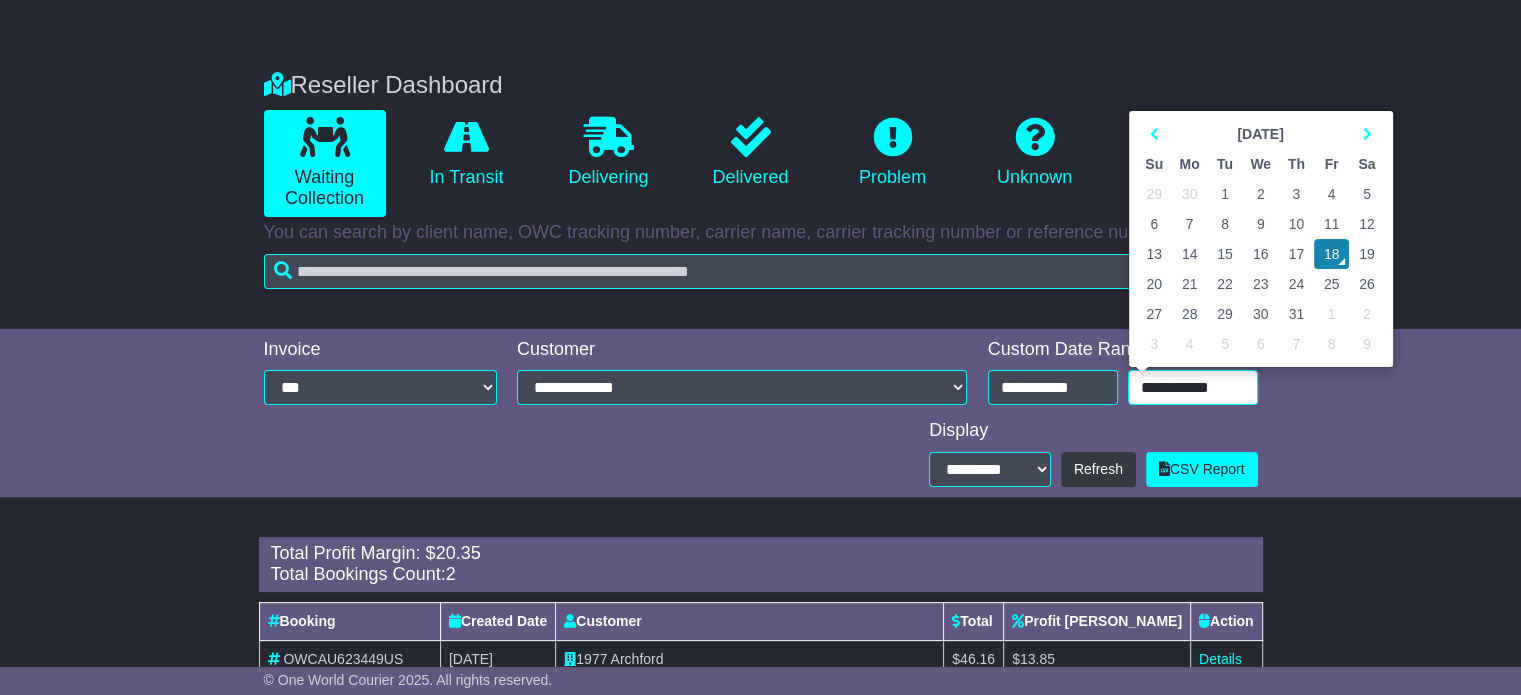 click on "17" at bounding box center (1296, 254) 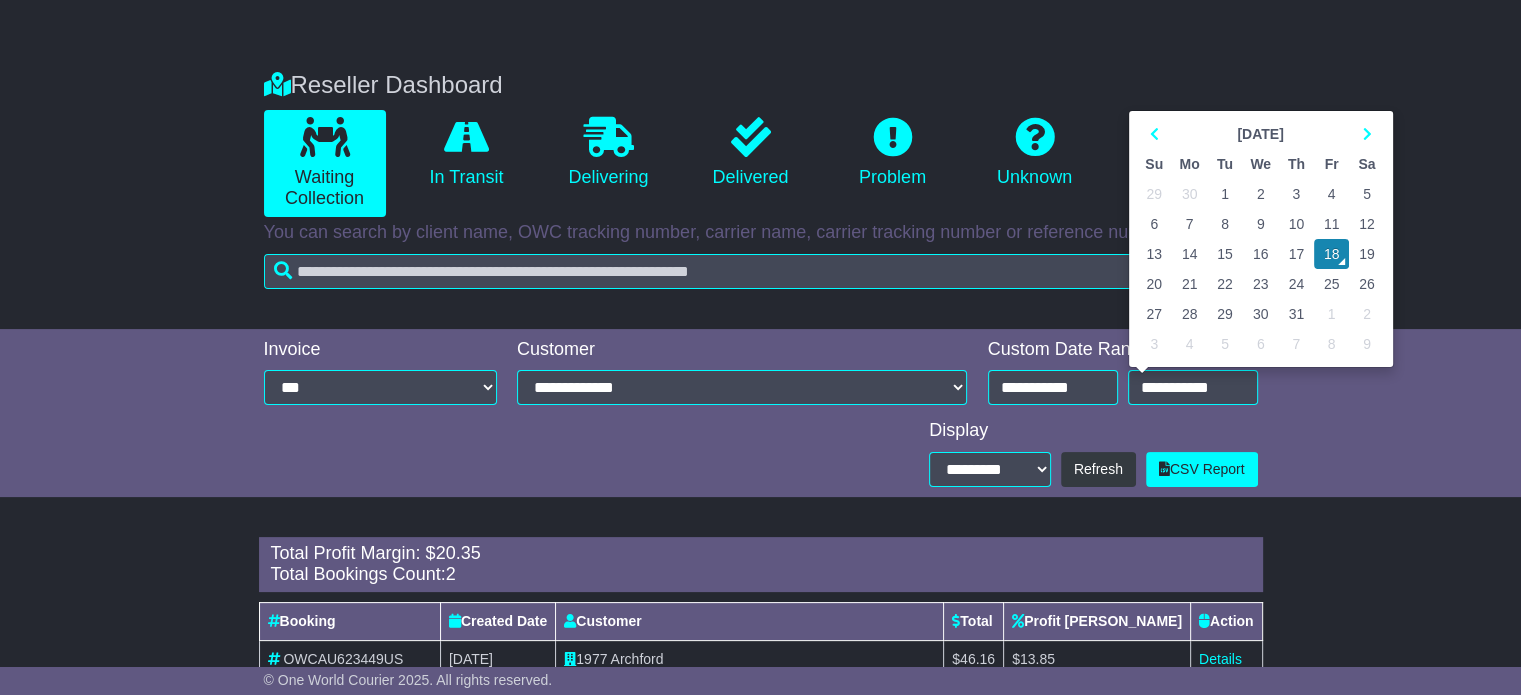 type on "**********" 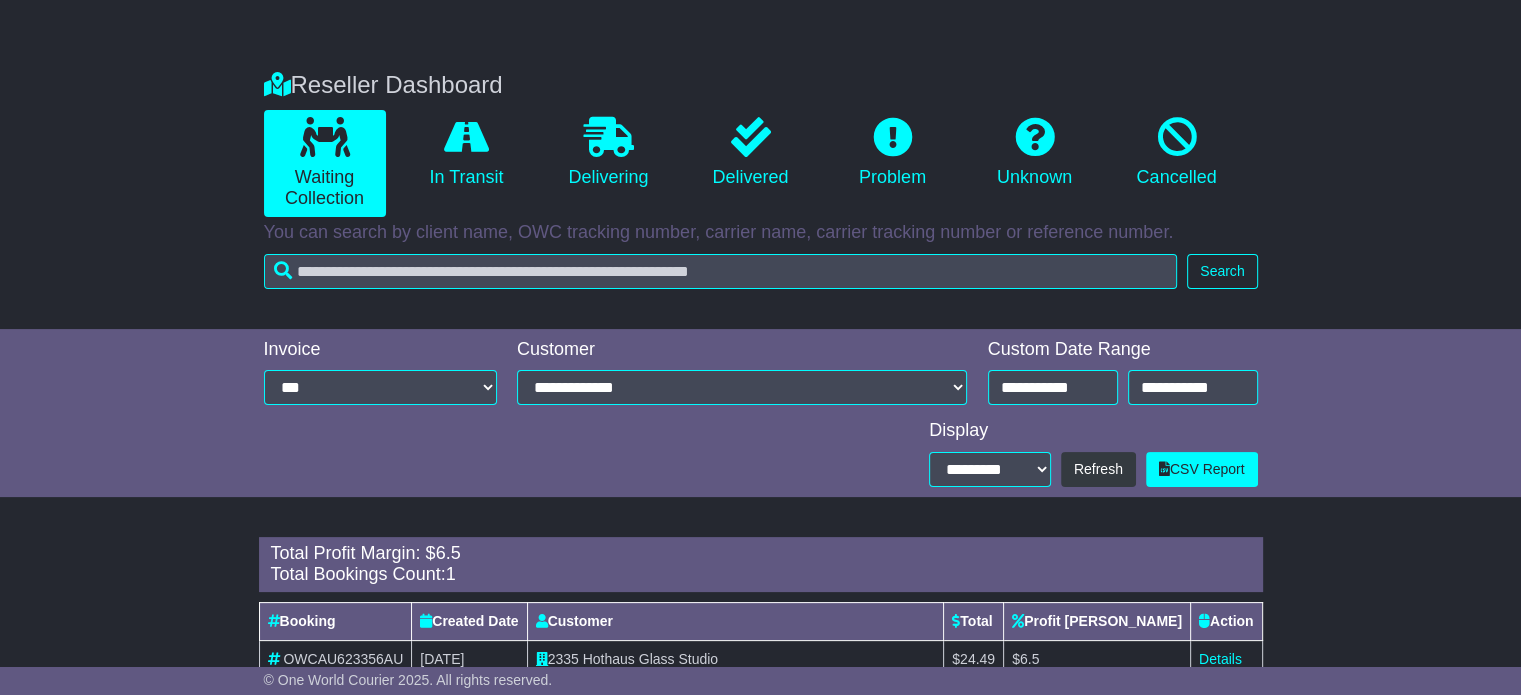 scroll, scrollTop: 373, scrollLeft: 0, axis: vertical 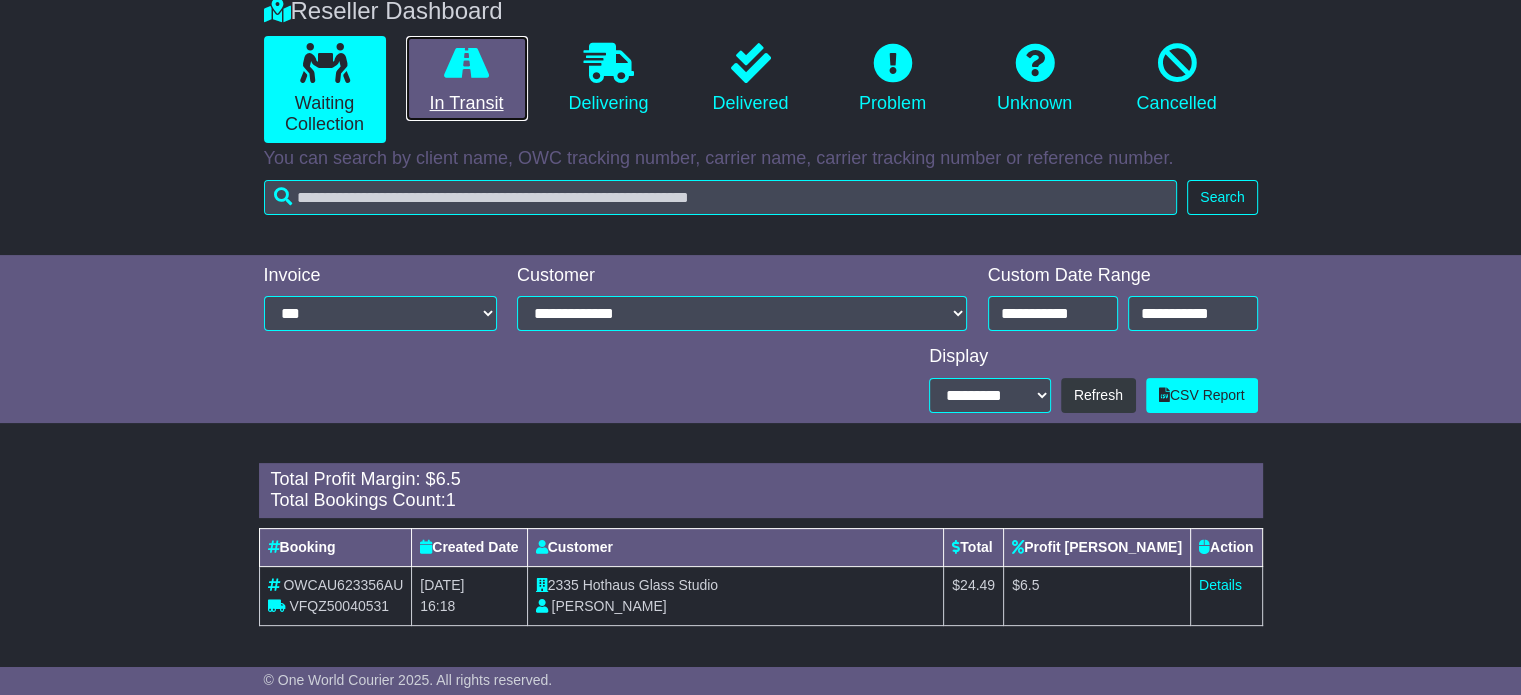 click at bounding box center (466, 63) 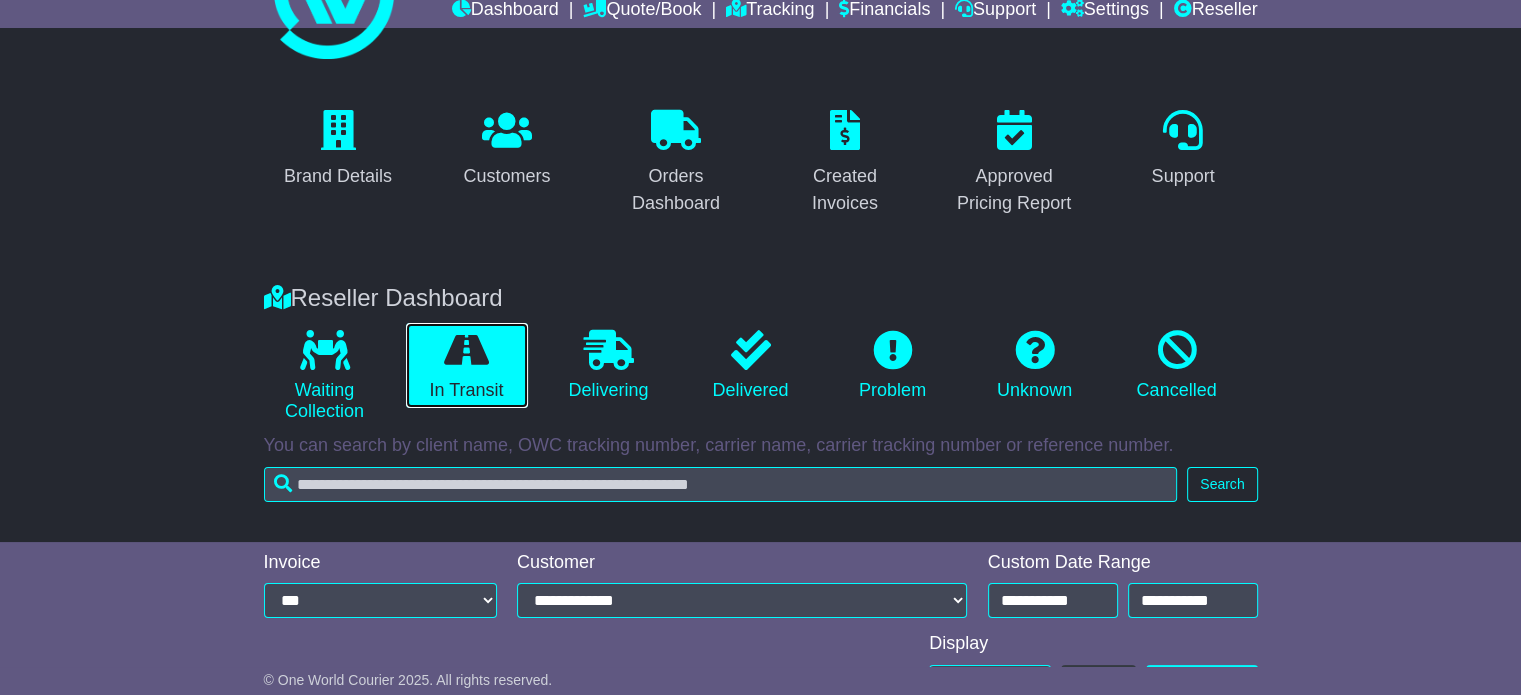 scroll, scrollTop: 0, scrollLeft: 0, axis: both 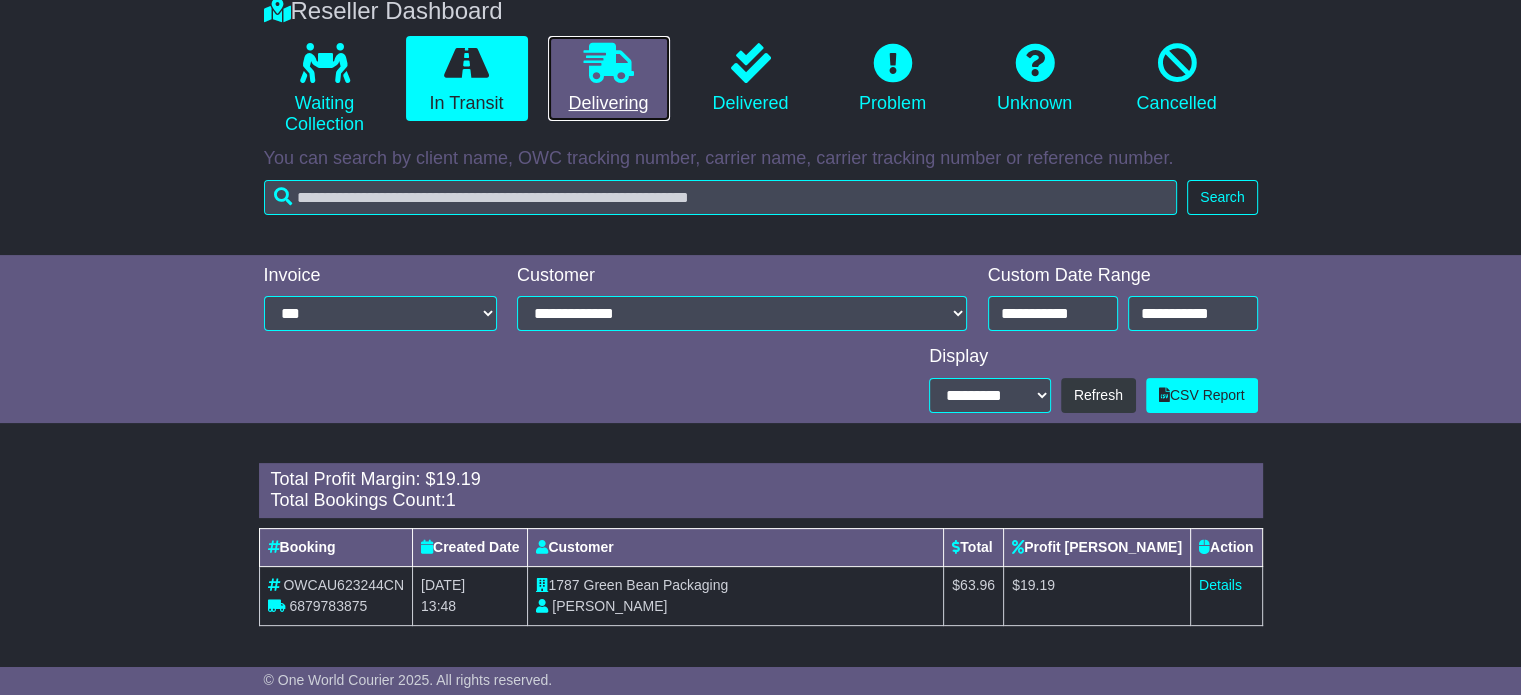 click on "Delivering" at bounding box center [609, 79] 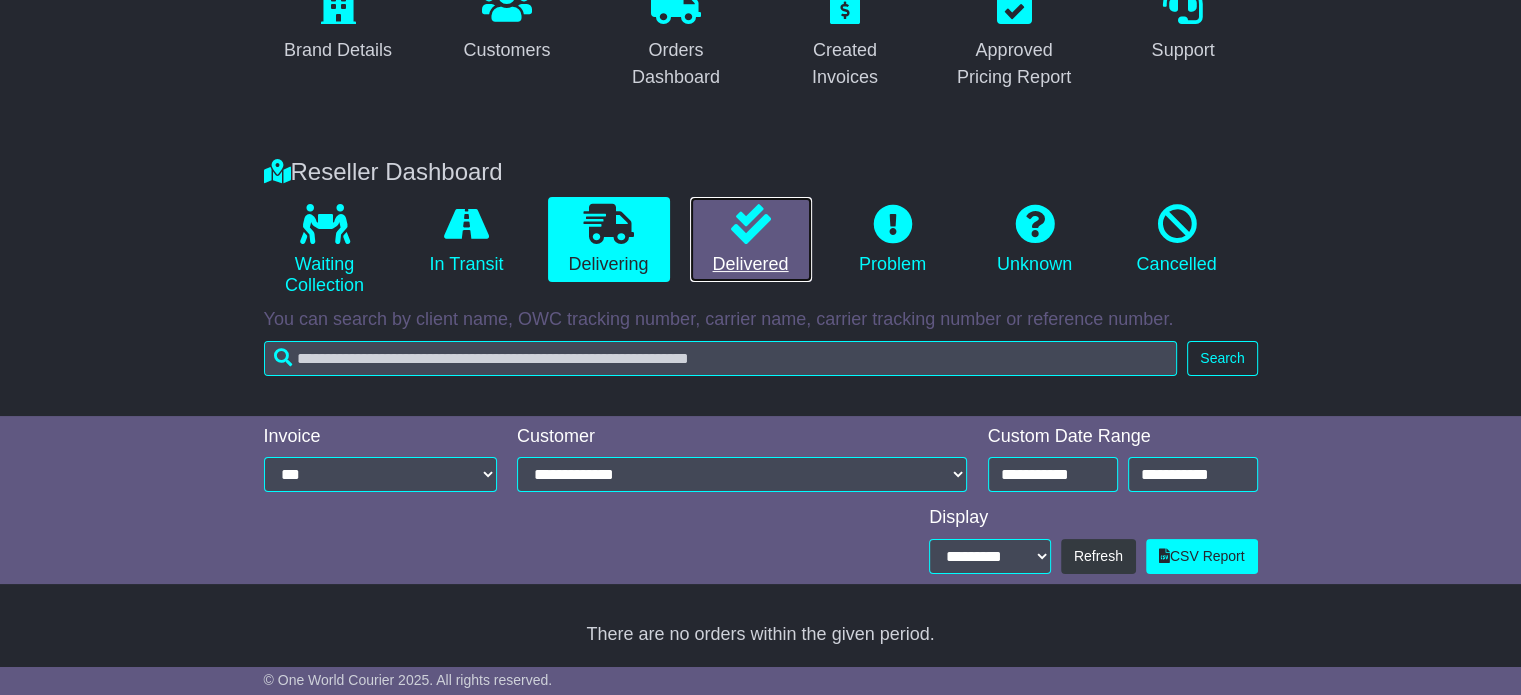 click at bounding box center (751, 224) 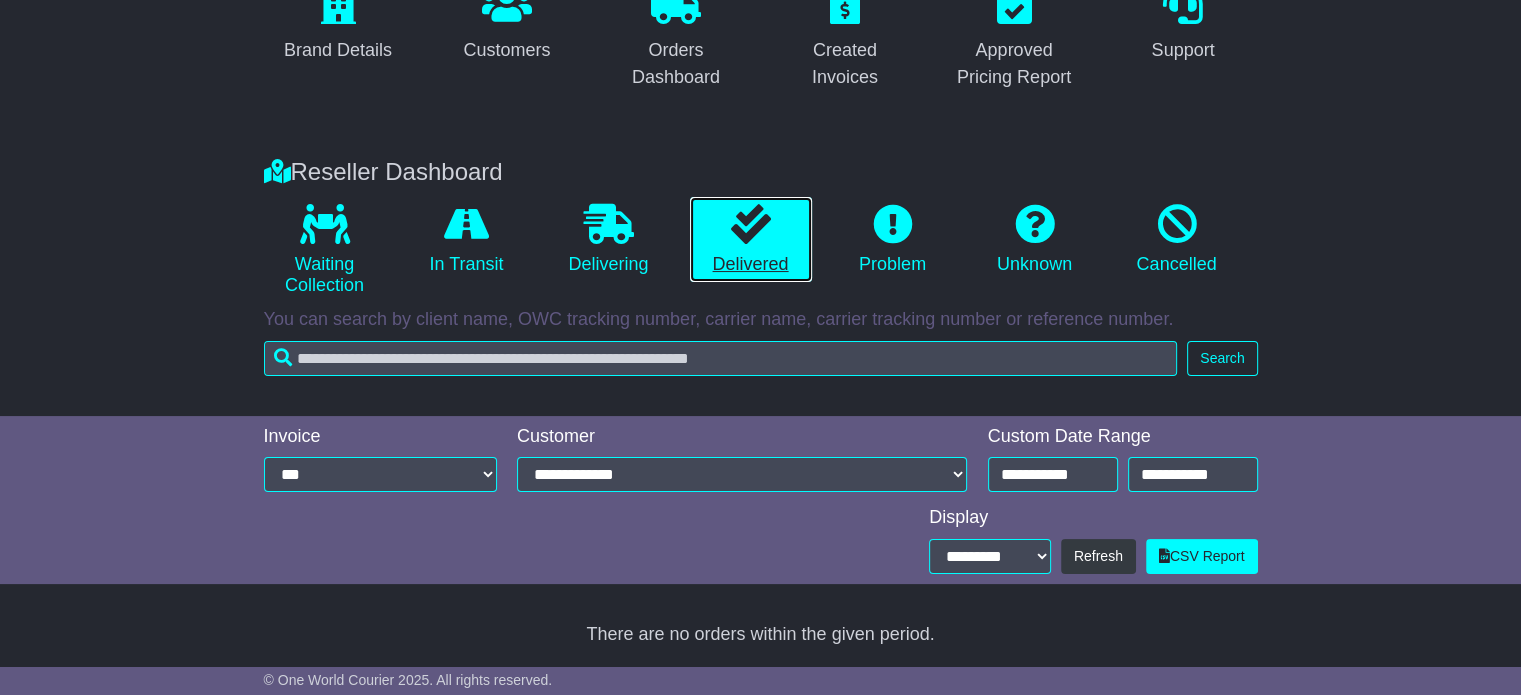 click at bounding box center (751, 224) 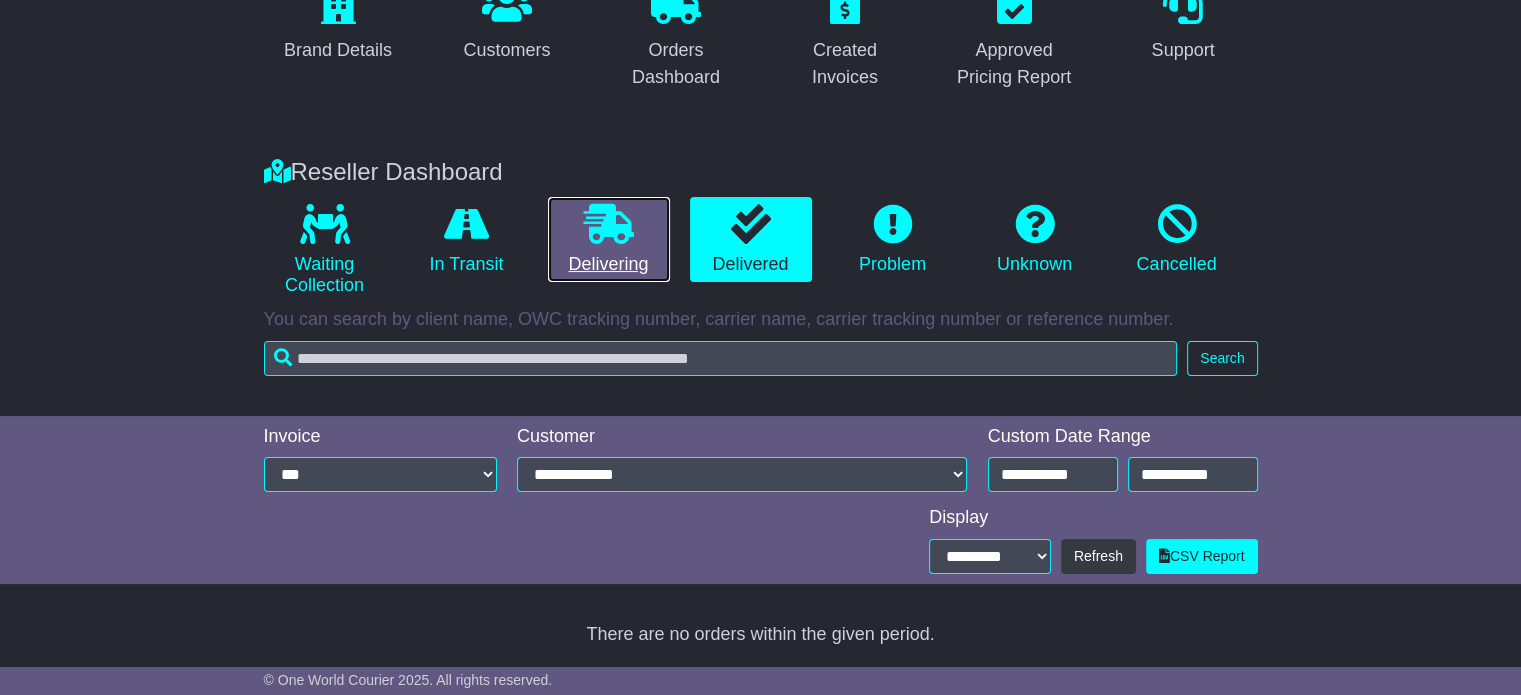 click at bounding box center (609, 224) 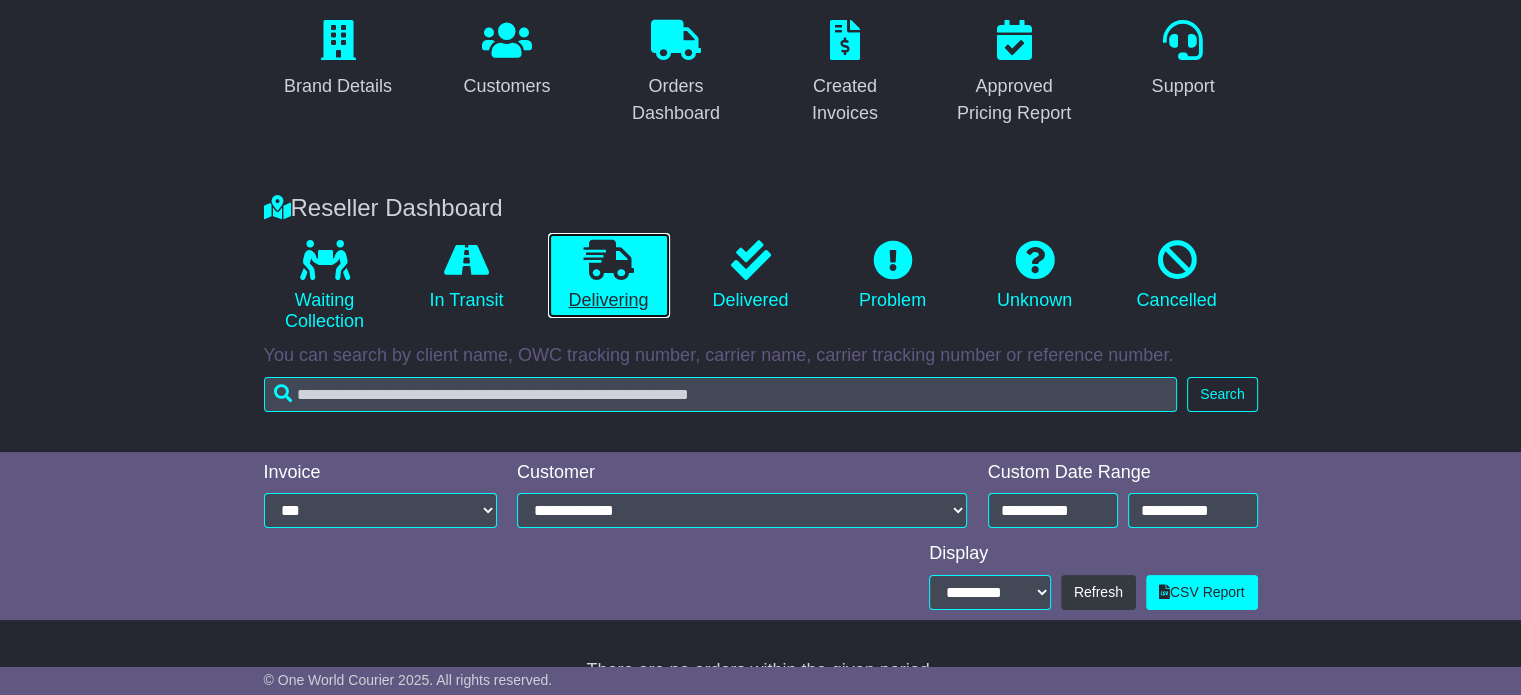 scroll, scrollTop: 212, scrollLeft: 0, axis: vertical 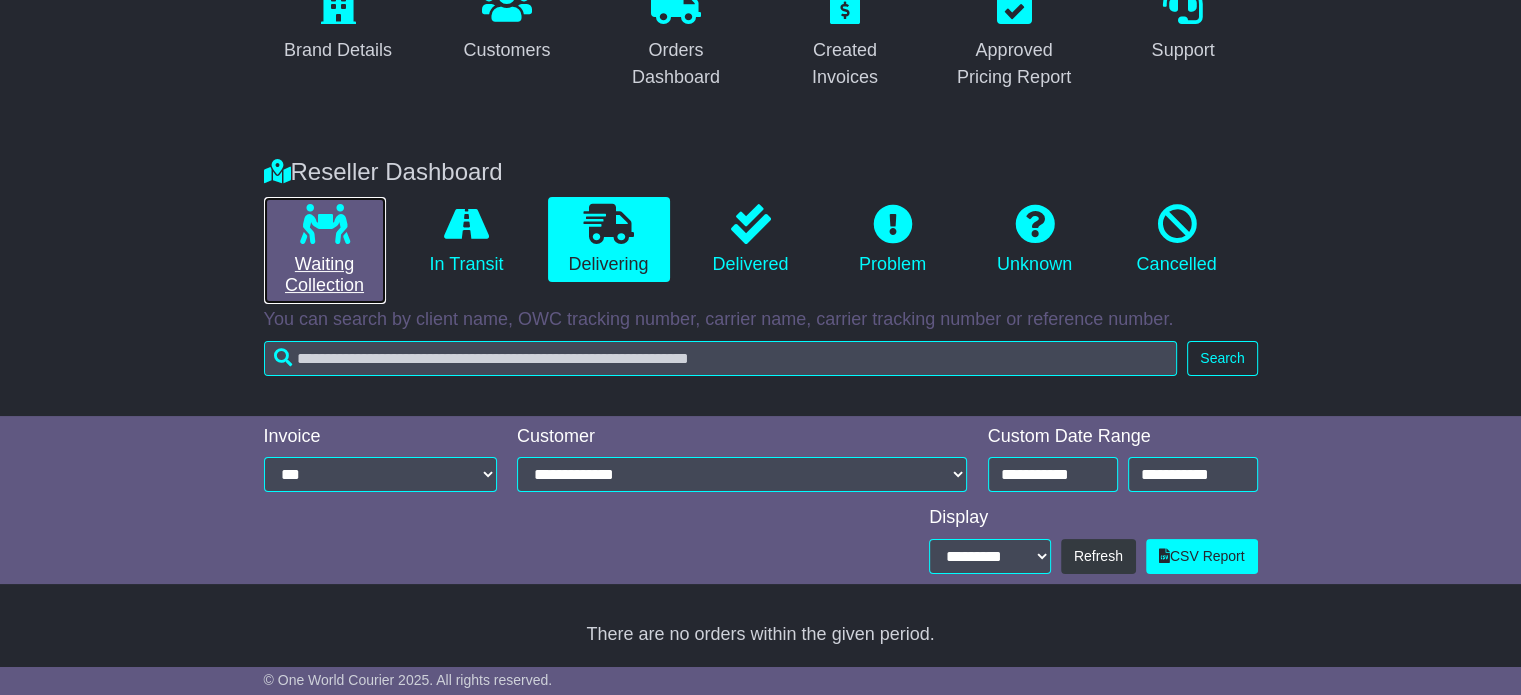 click at bounding box center [325, 224] 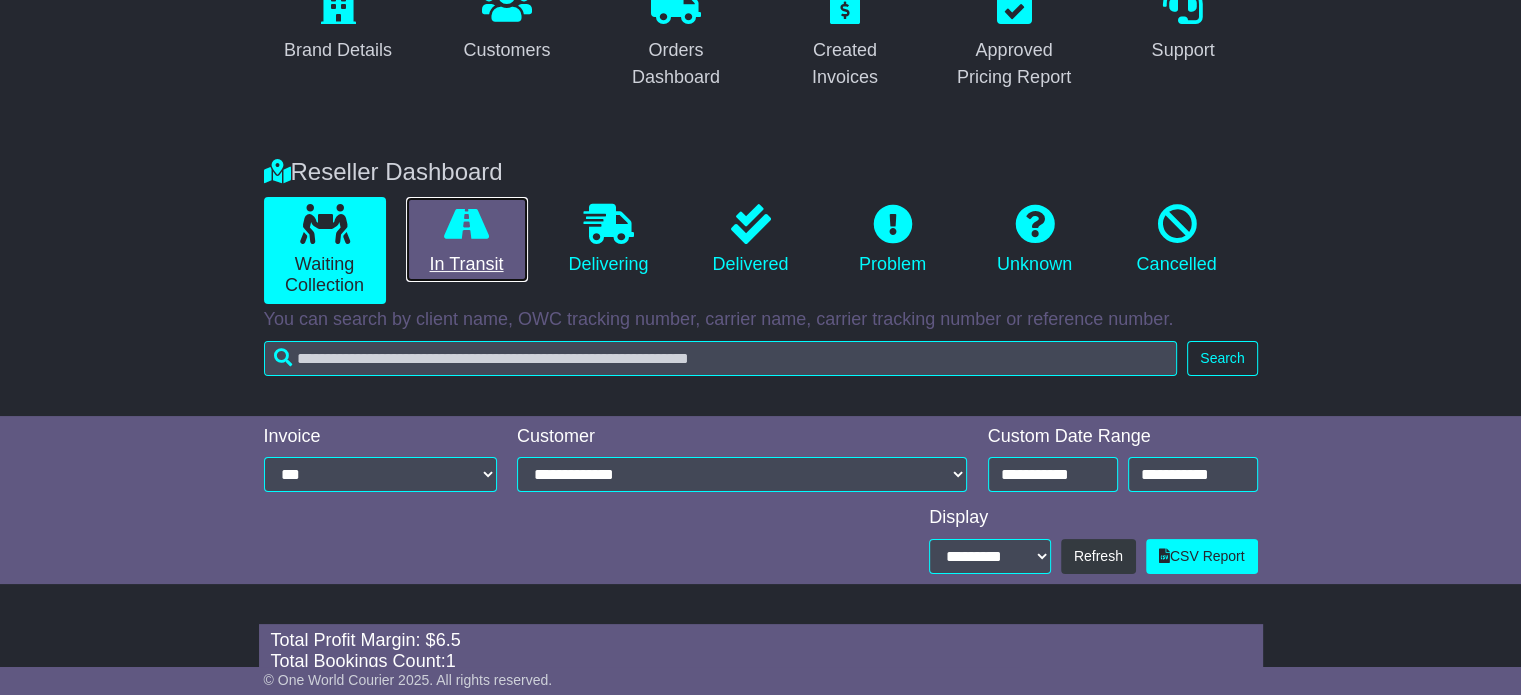 click on "In Transit" at bounding box center (467, 240) 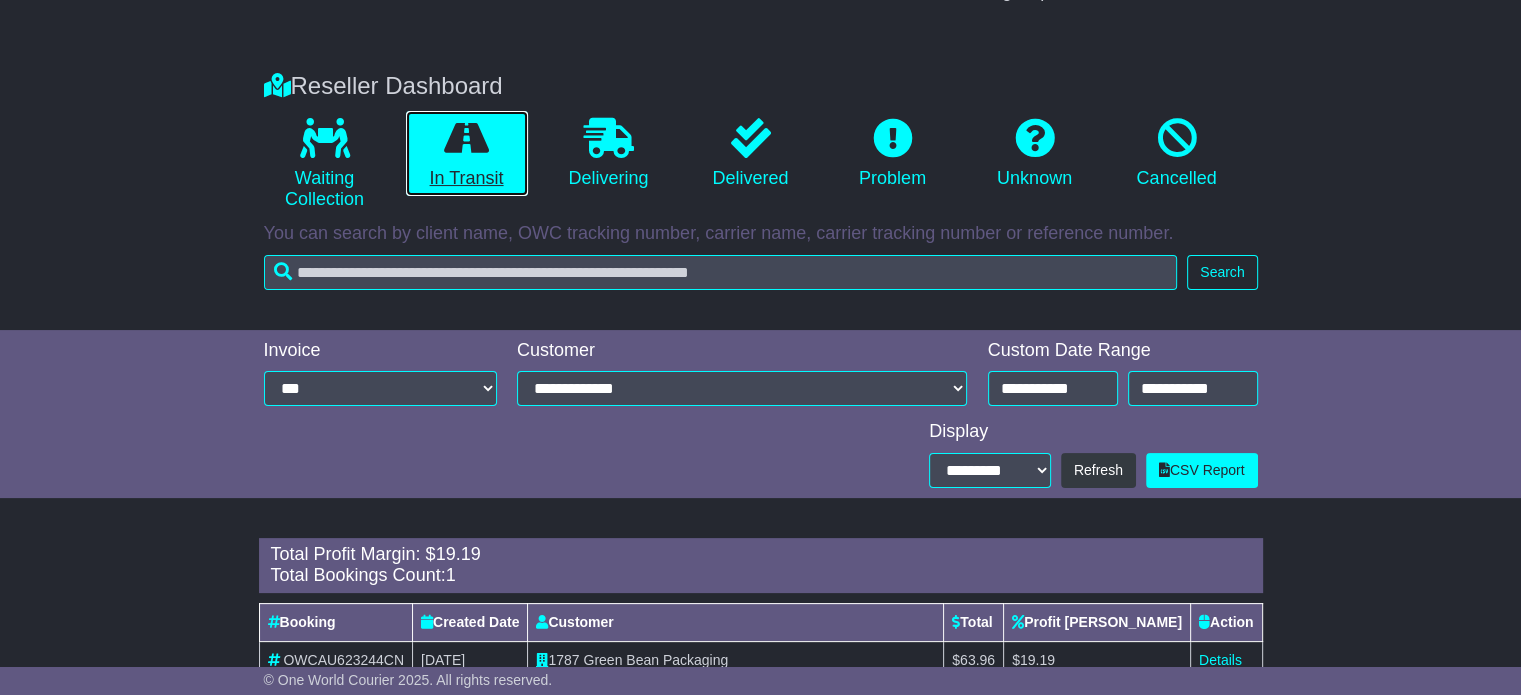 scroll, scrollTop: 373, scrollLeft: 0, axis: vertical 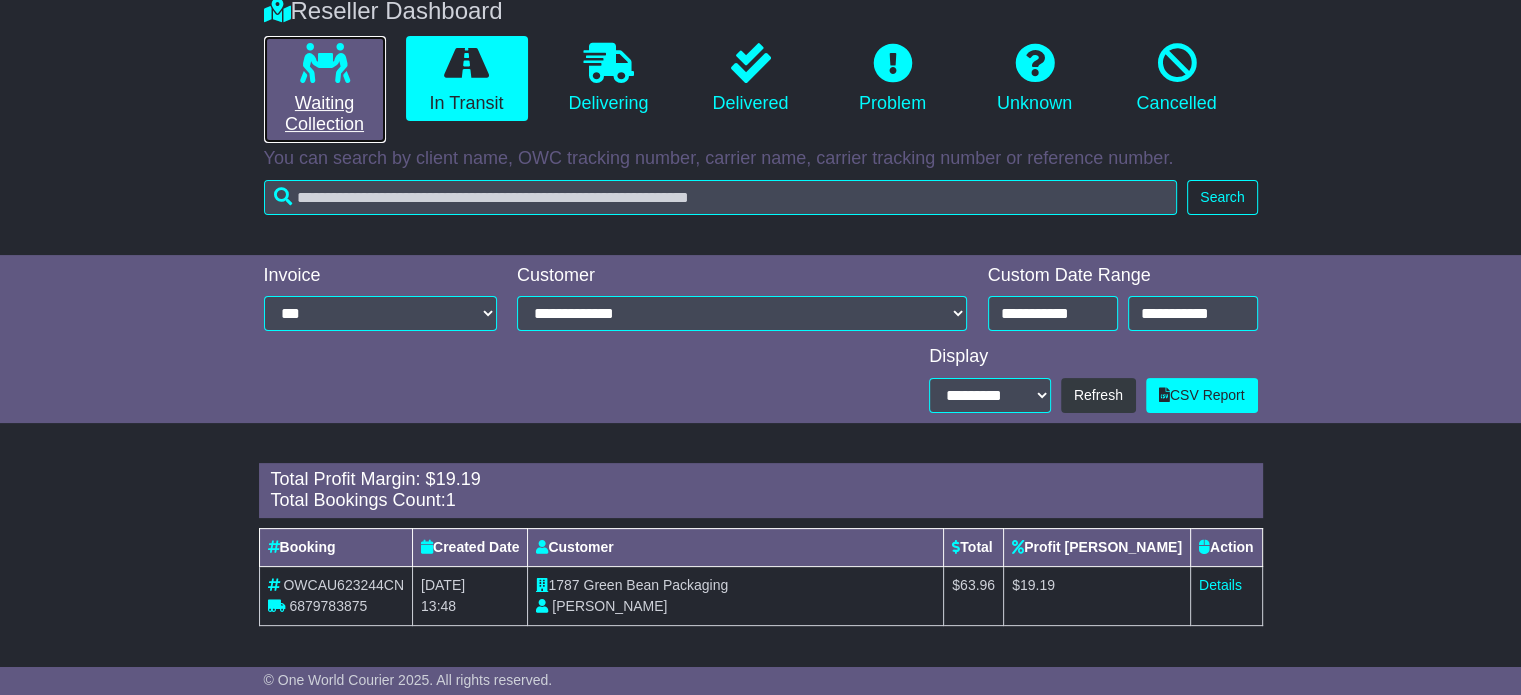 click at bounding box center (325, 63) 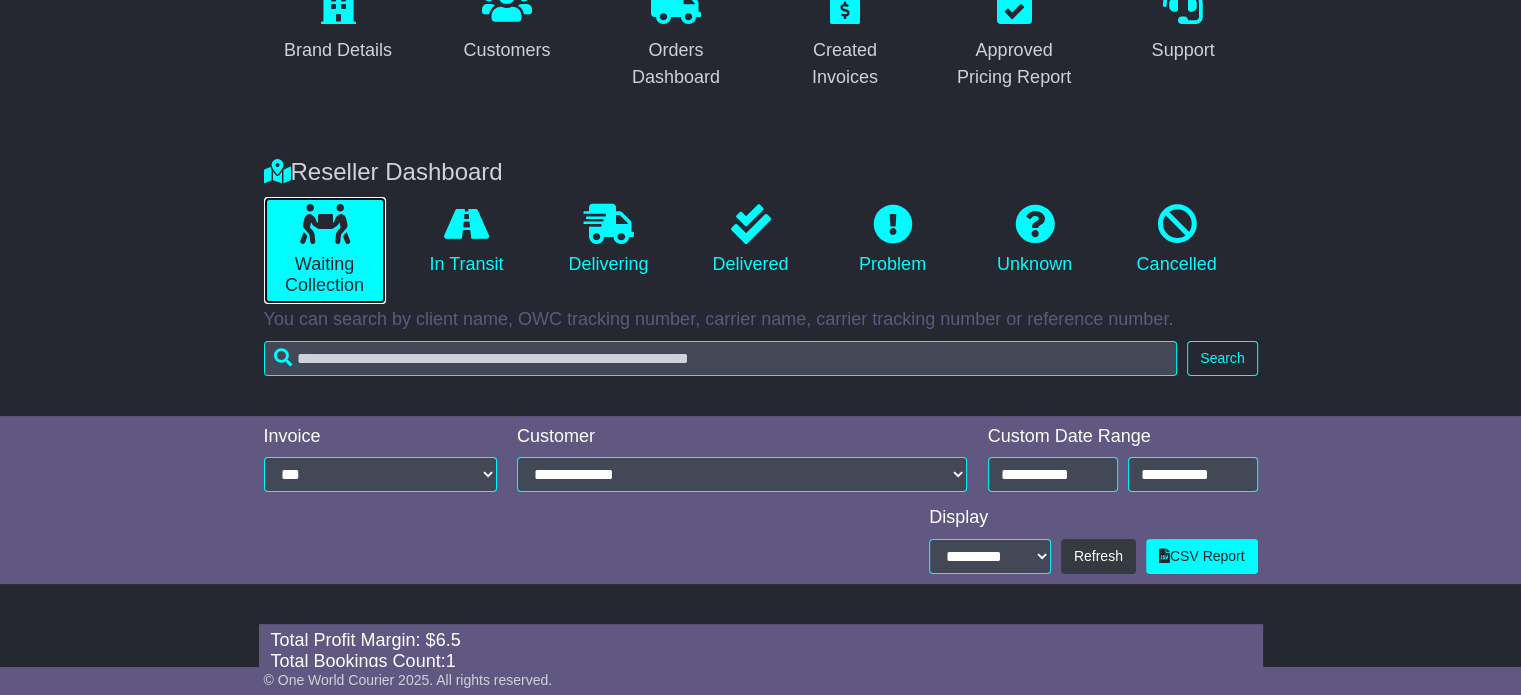 scroll, scrollTop: 373, scrollLeft: 0, axis: vertical 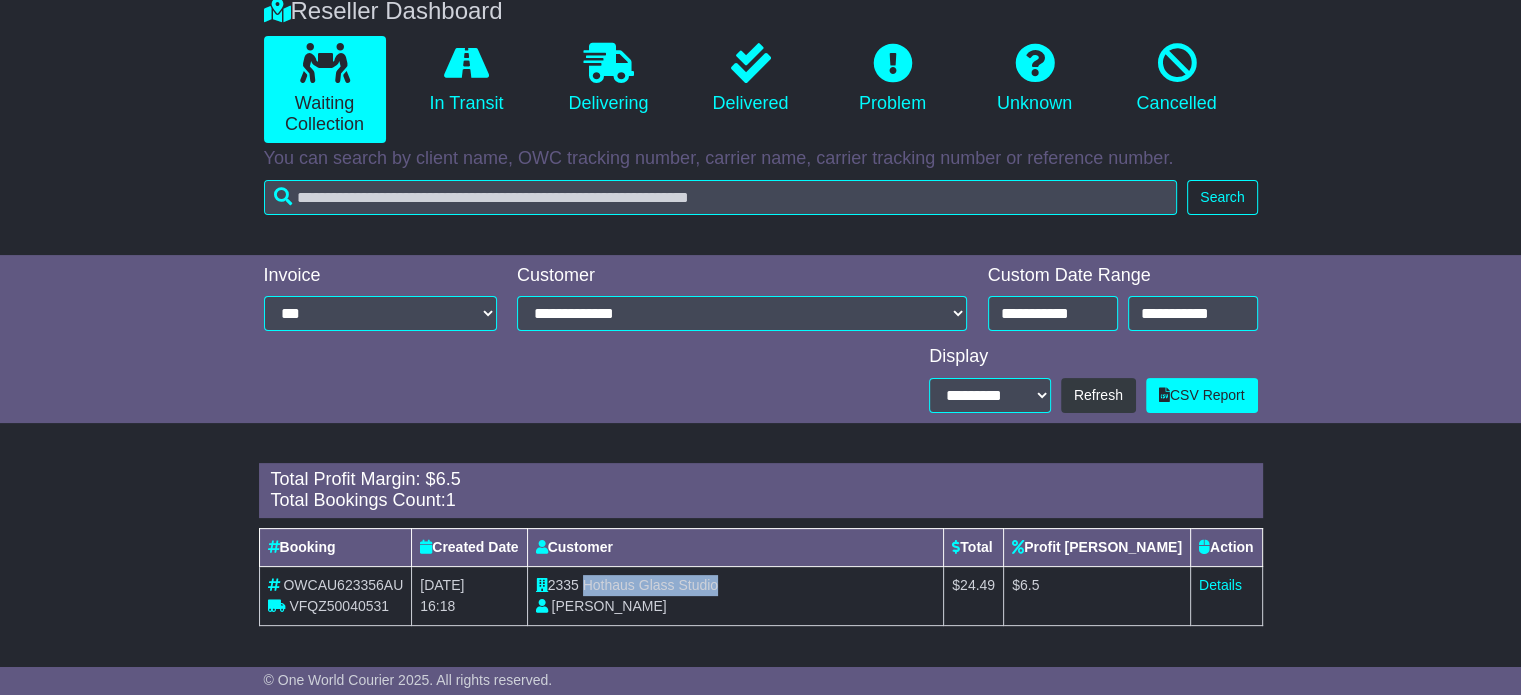 drag, startPoint x: 585, startPoint y: 583, endPoint x: 737, endPoint y: 588, distance: 152.08221 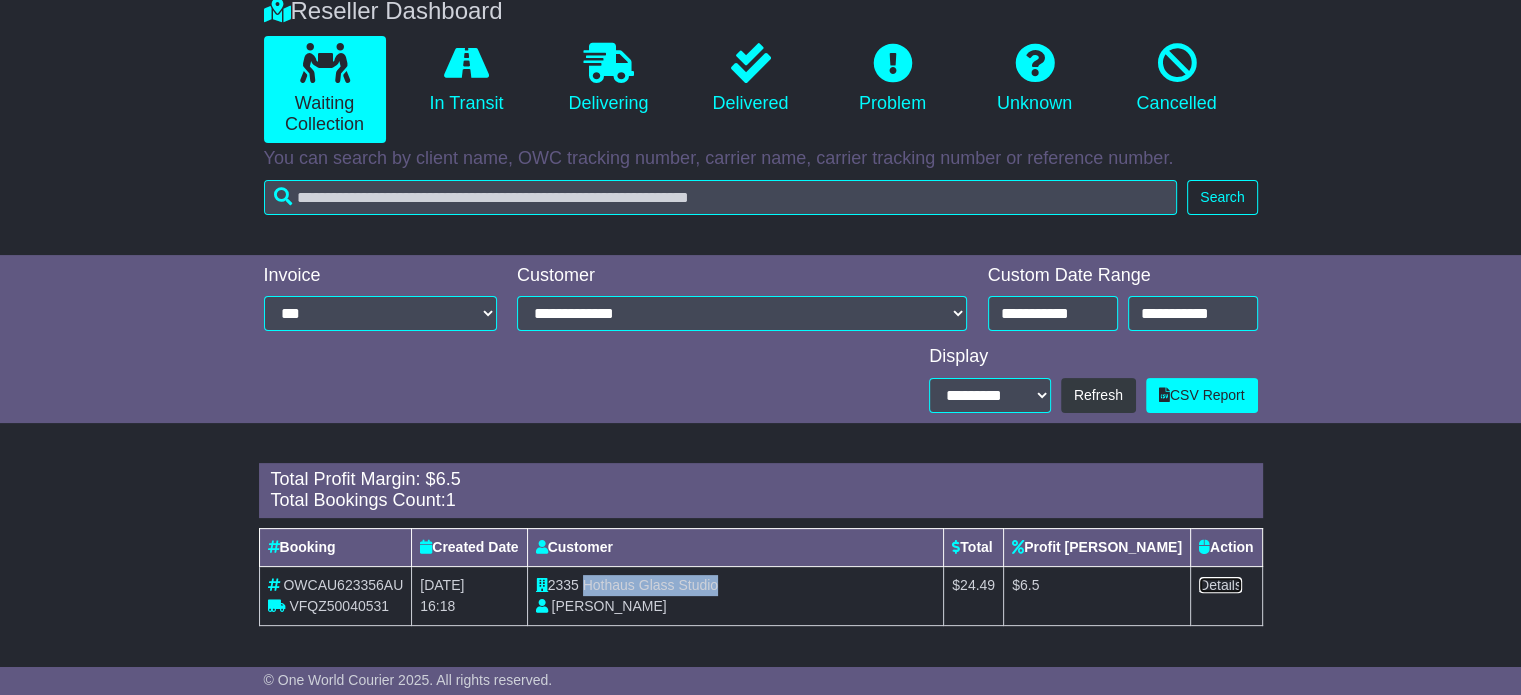 click on "Details" at bounding box center [1220, 585] 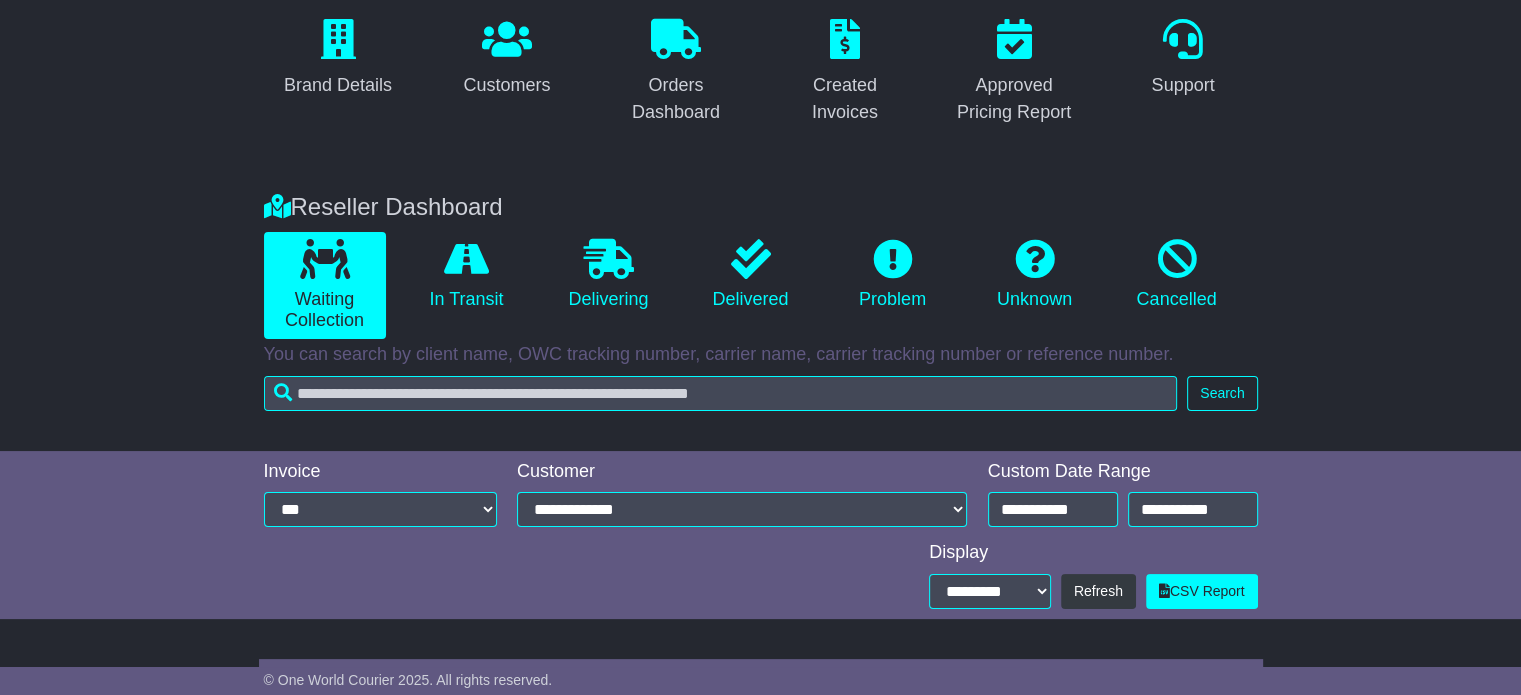scroll, scrollTop: 373, scrollLeft: 0, axis: vertical 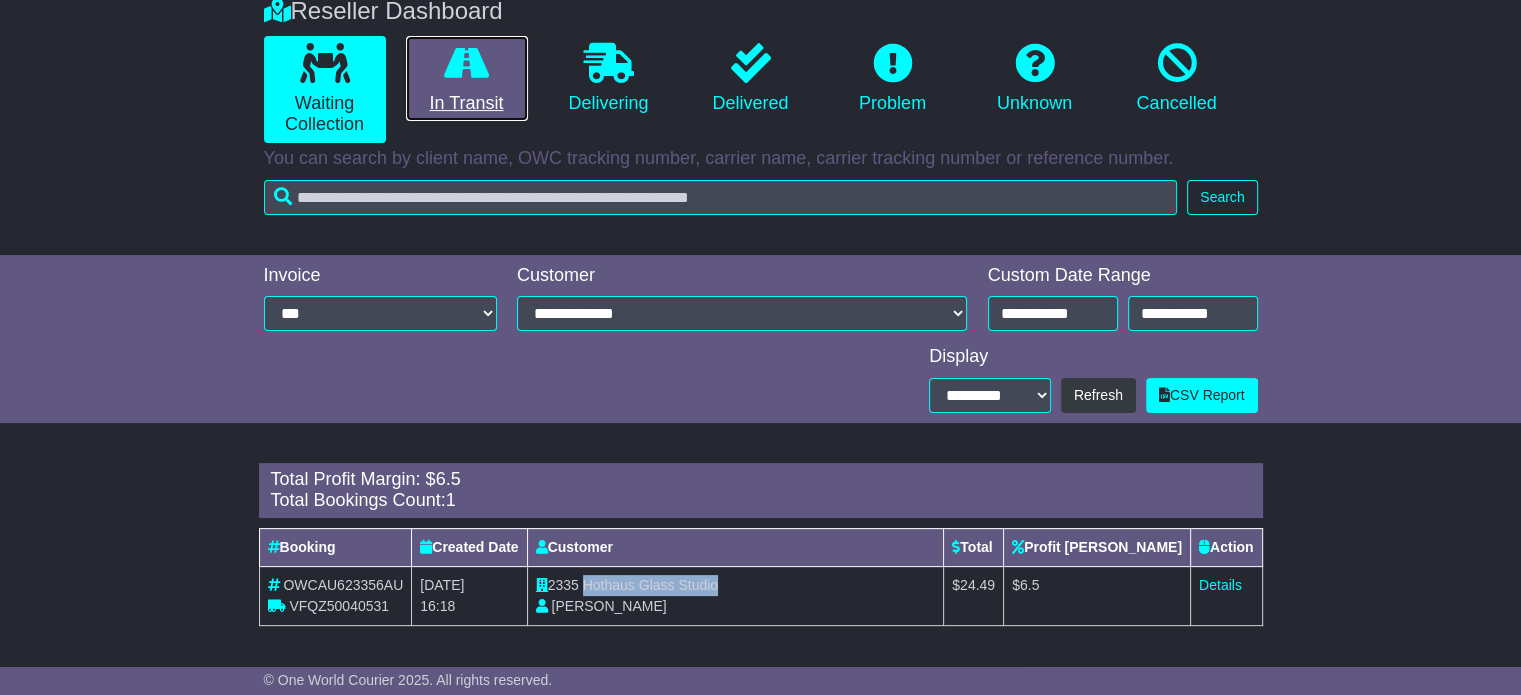 click on "In Transit" at bounding box center [467, 79] 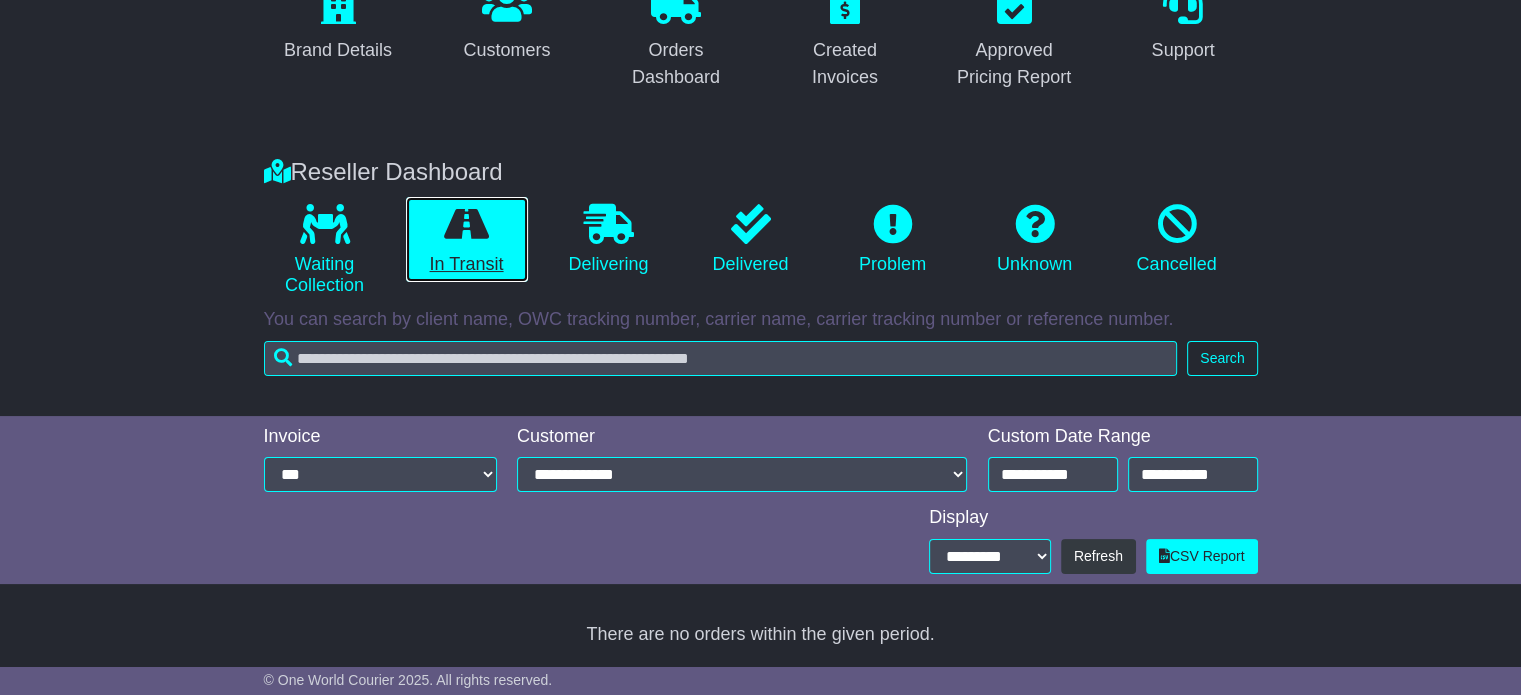 scroll, scrollTop: 373, scrollLeft: 0, axis: vertical 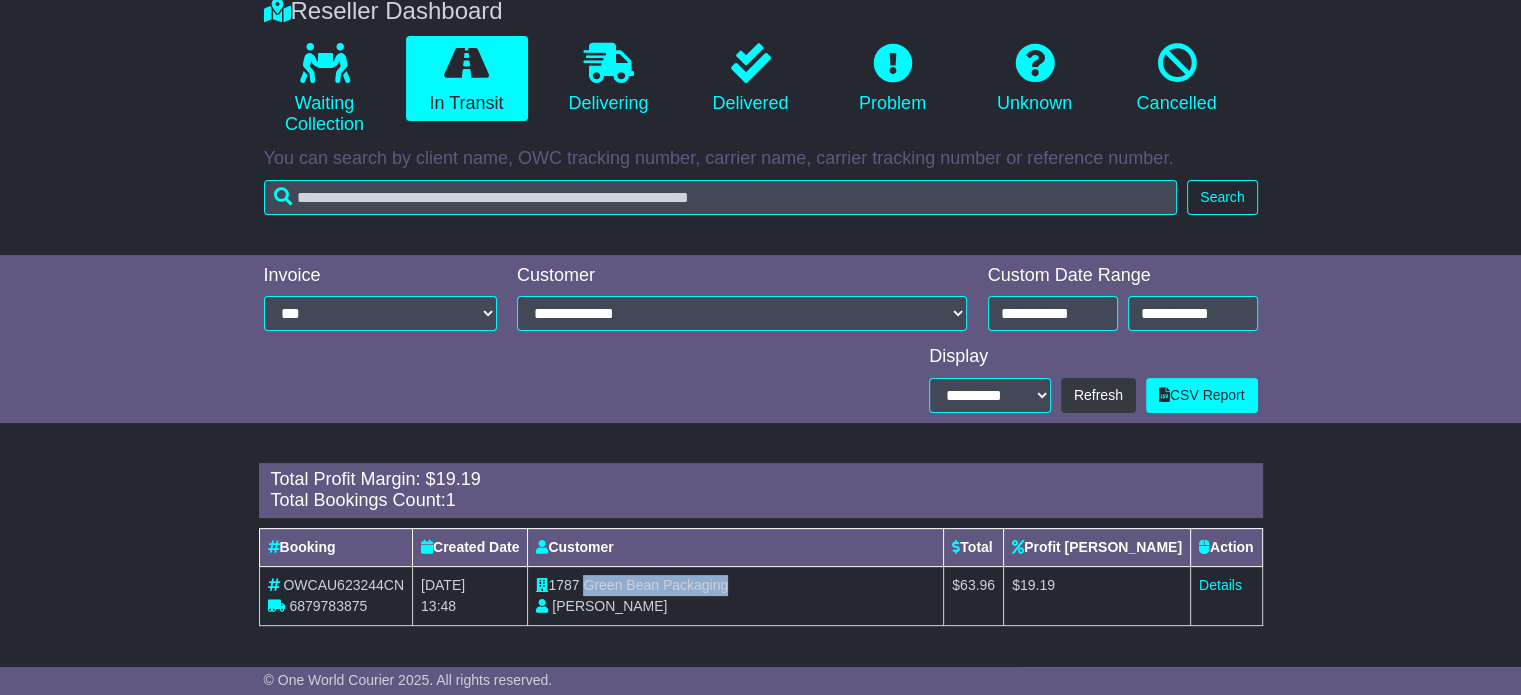 drag, startPoint x: 588, startPoint y: 583, endPoint x: 733, endPoint y: 583, distance: 145 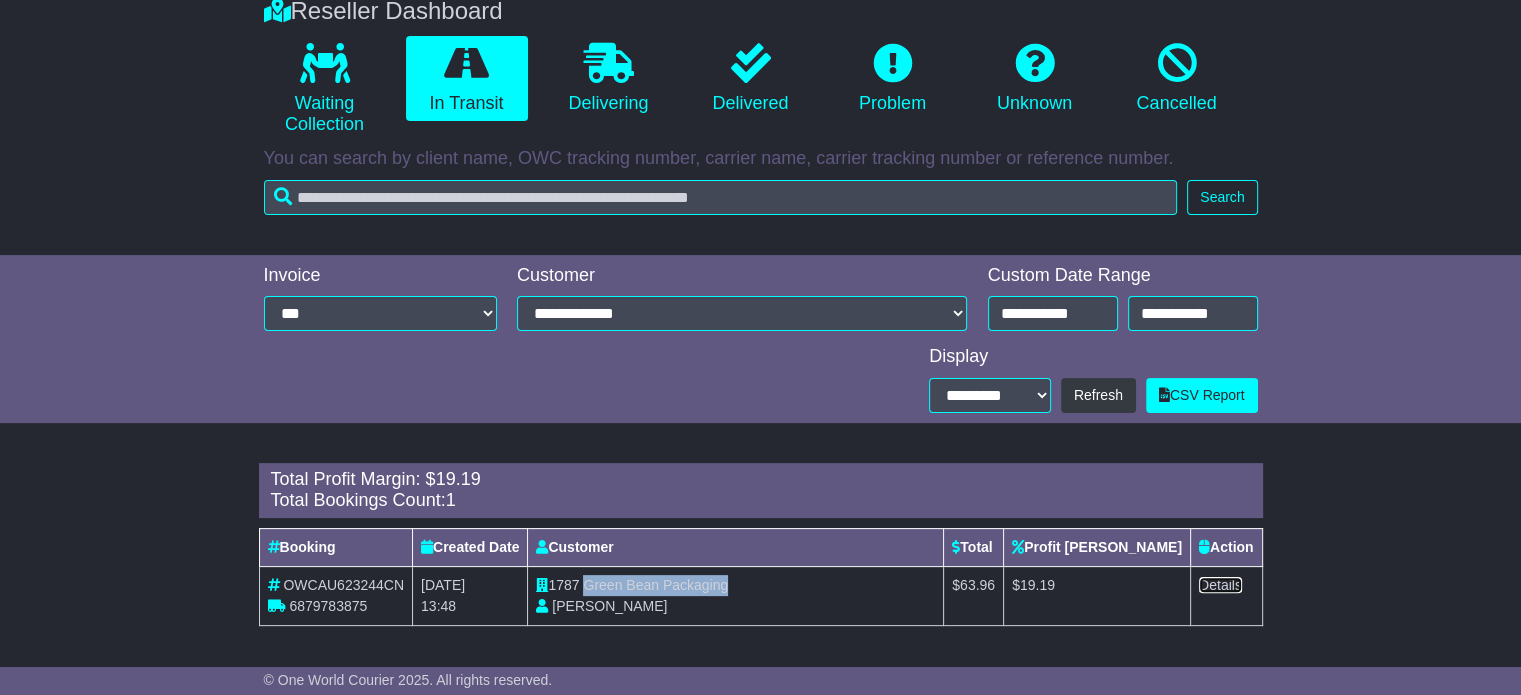 click on "Details" at bounding box center [1220, 585] 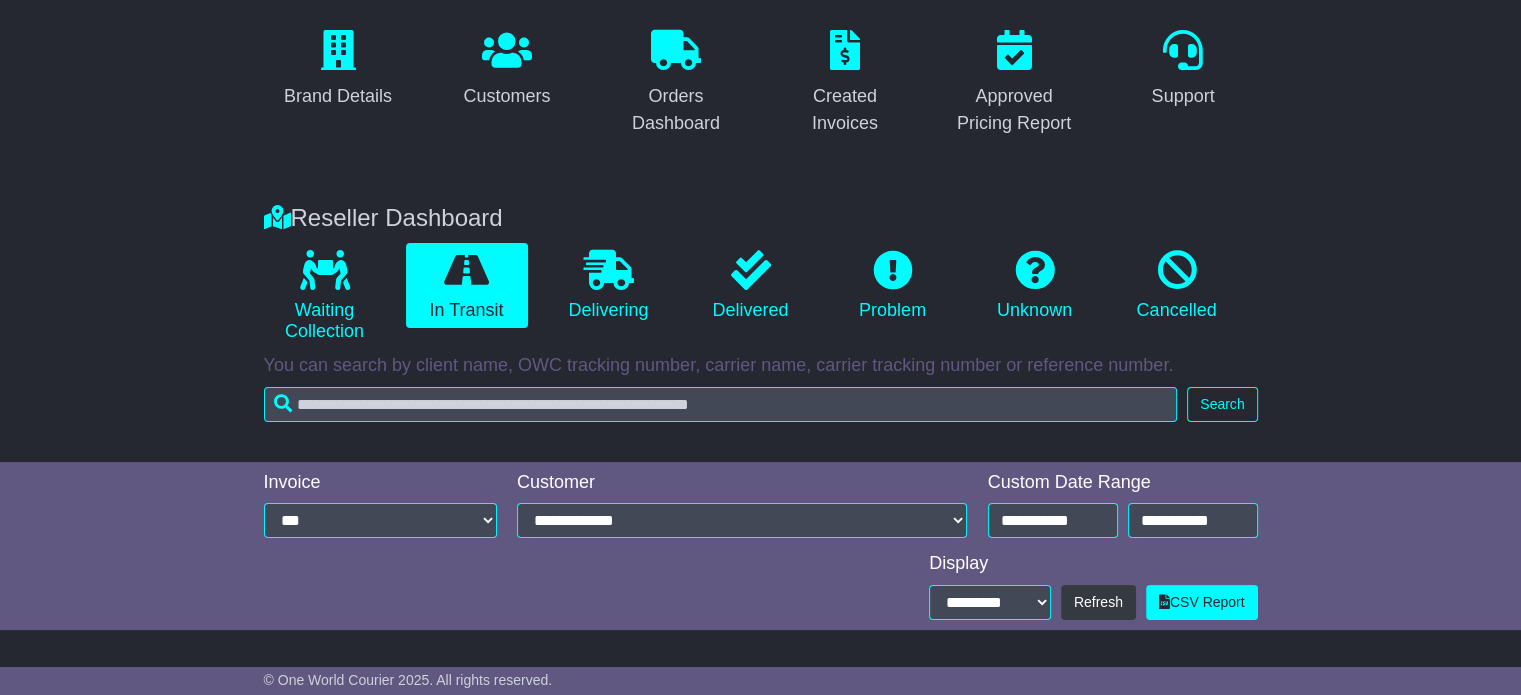 scroll, scrollTop: 0, scrollLeft: 0, axis: both 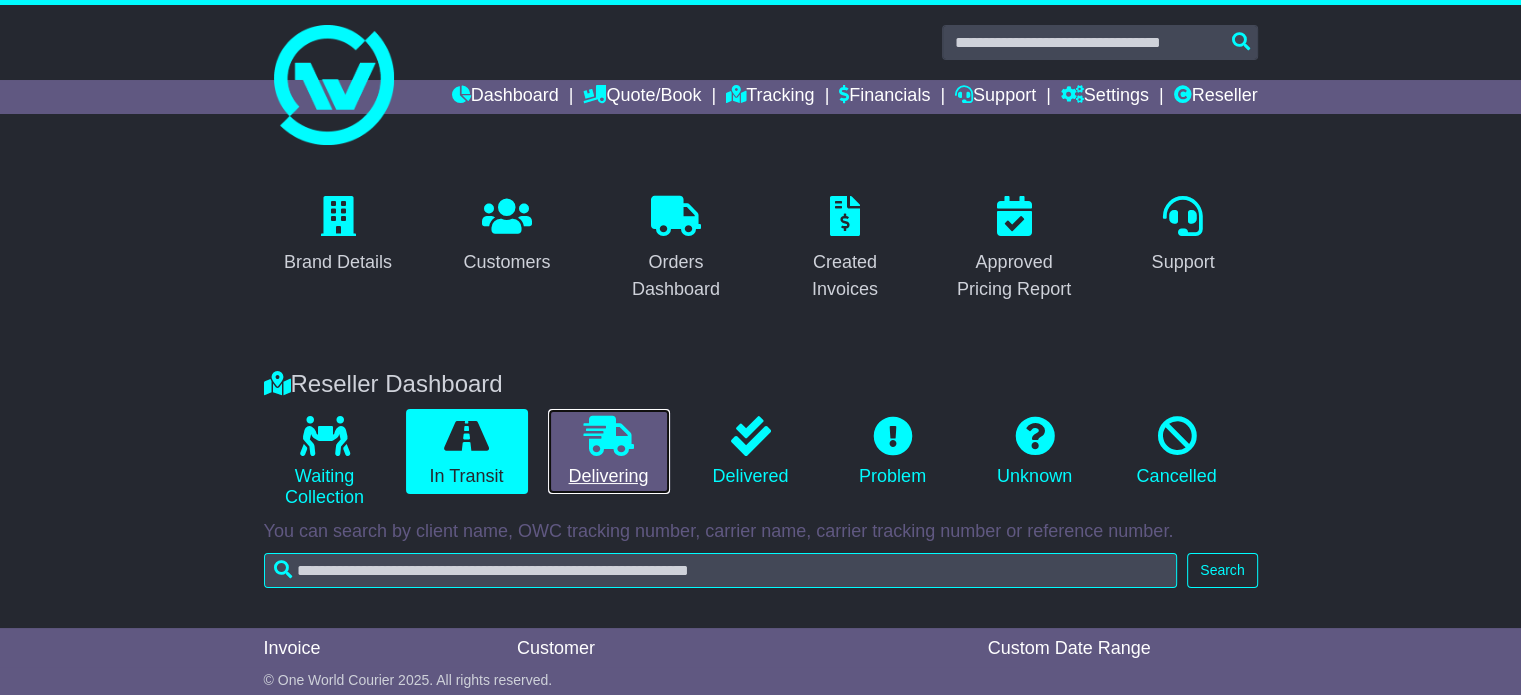 click at bounding box center (609, 436) 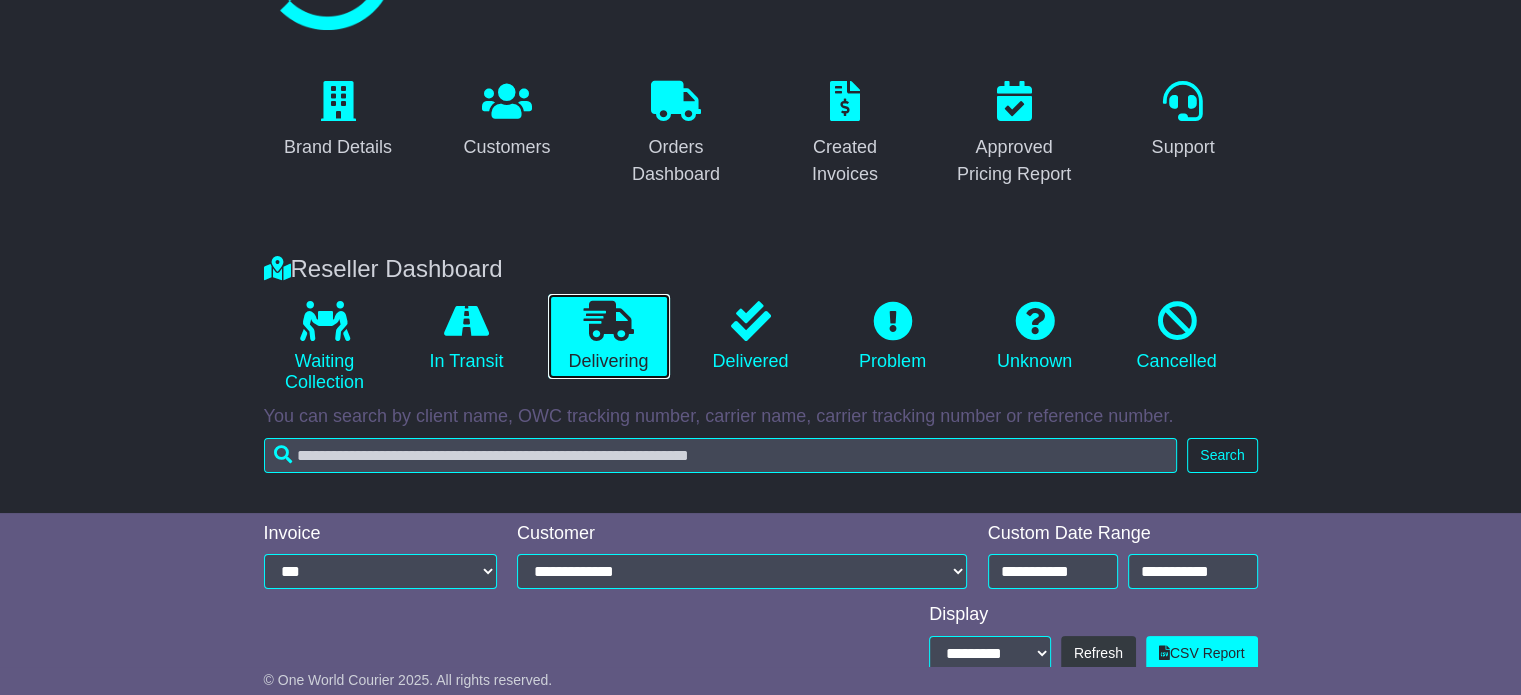 scroll, scrollTop: 212, scrollLeft: 0, axis: vertical 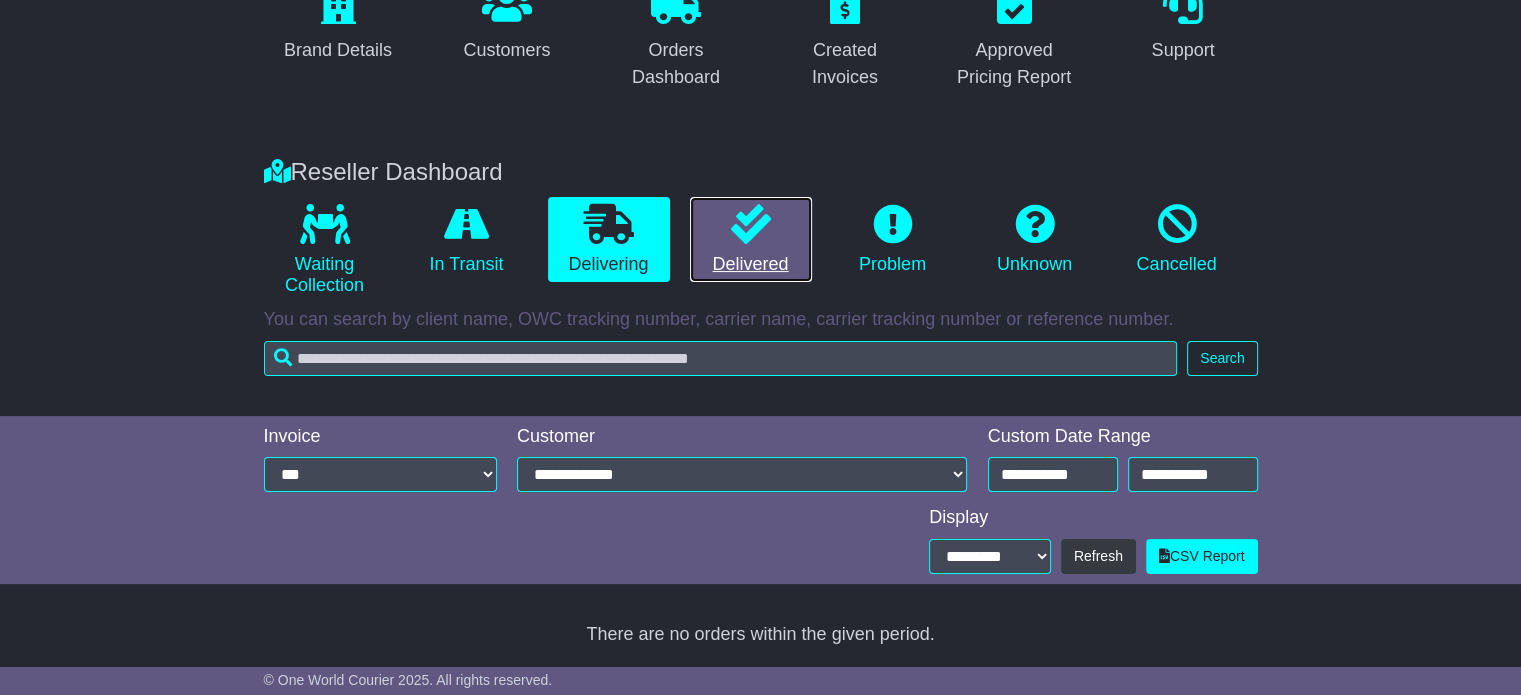 click at bounding box center (751, 224) 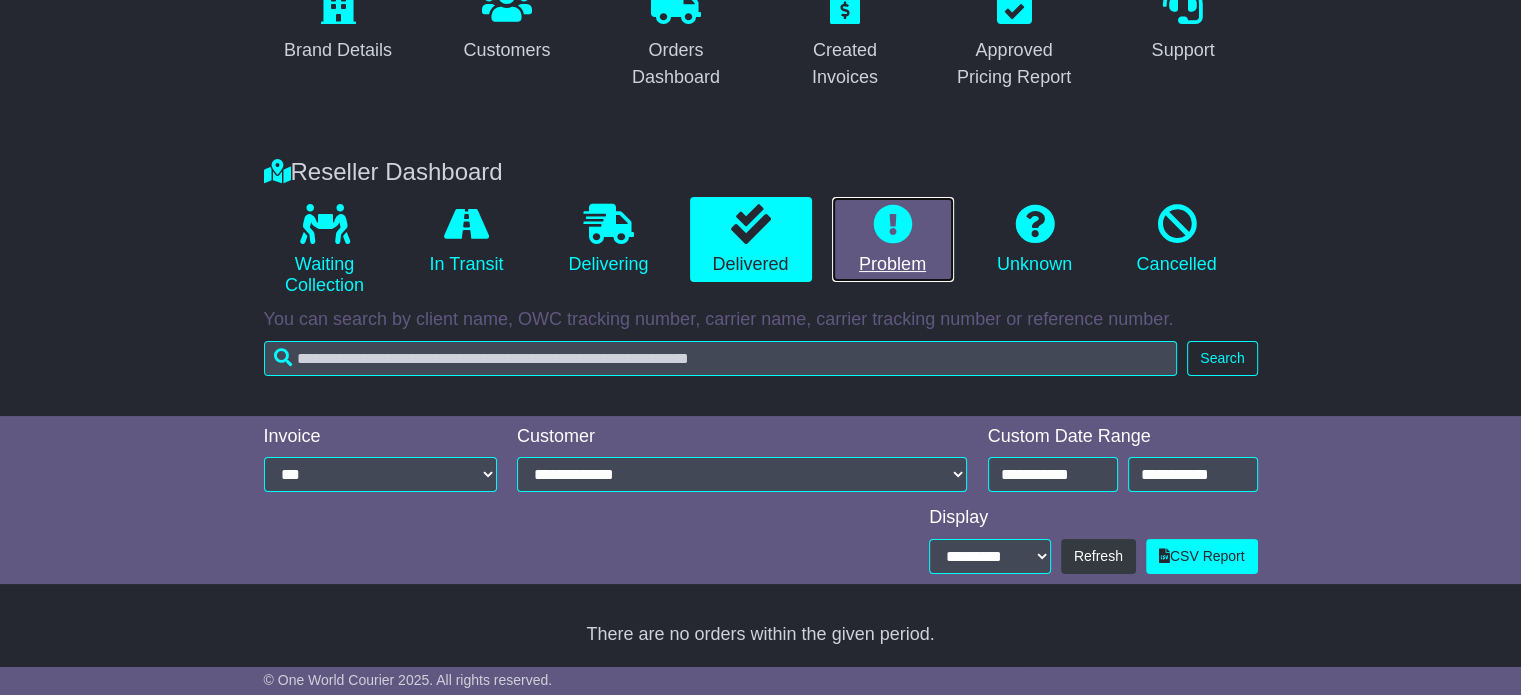 click on "Problem" at bounding box center [893, 240] 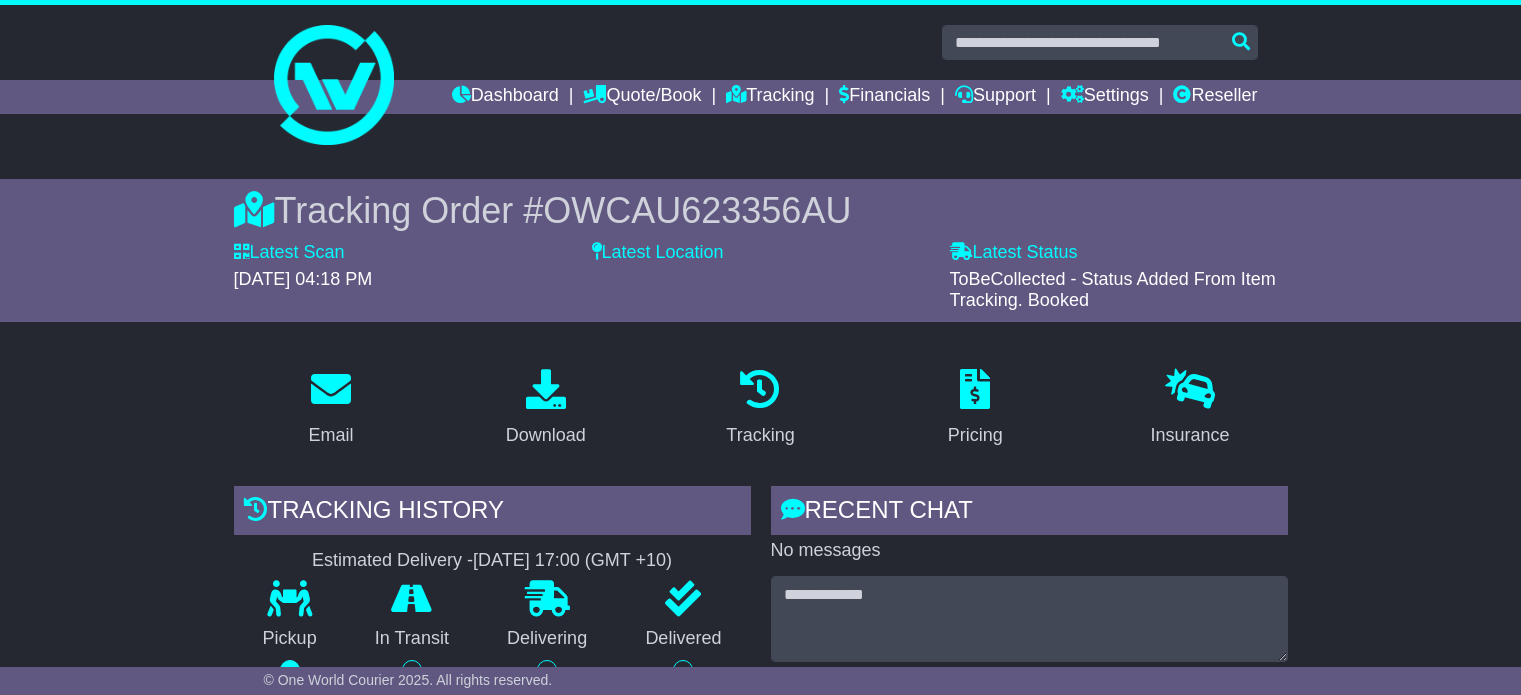 scroll, scrollTop: 0, scrollLeft: 0, axis: both 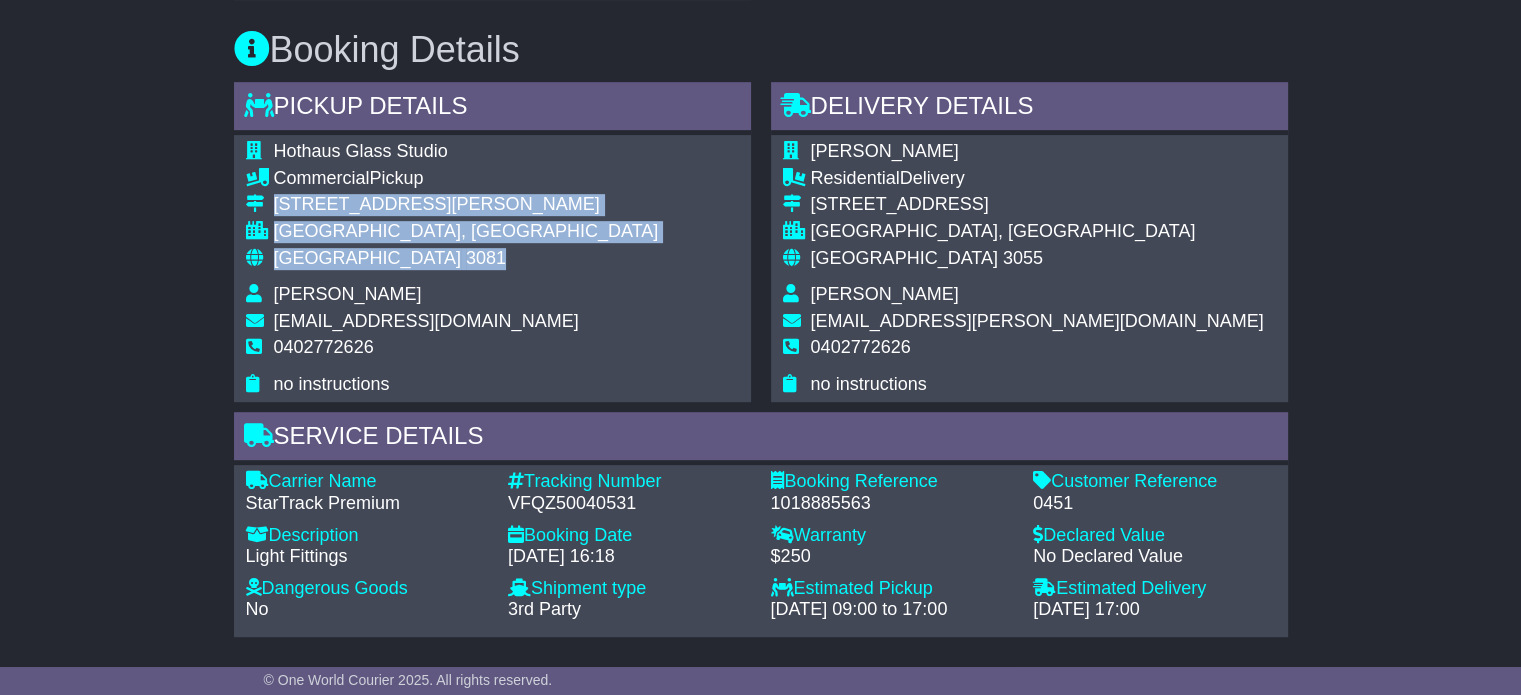 drag, startPoint x: 354, startPoint y: 249, endPoint x: 256, endPoint y: 204, distance: 107.837845 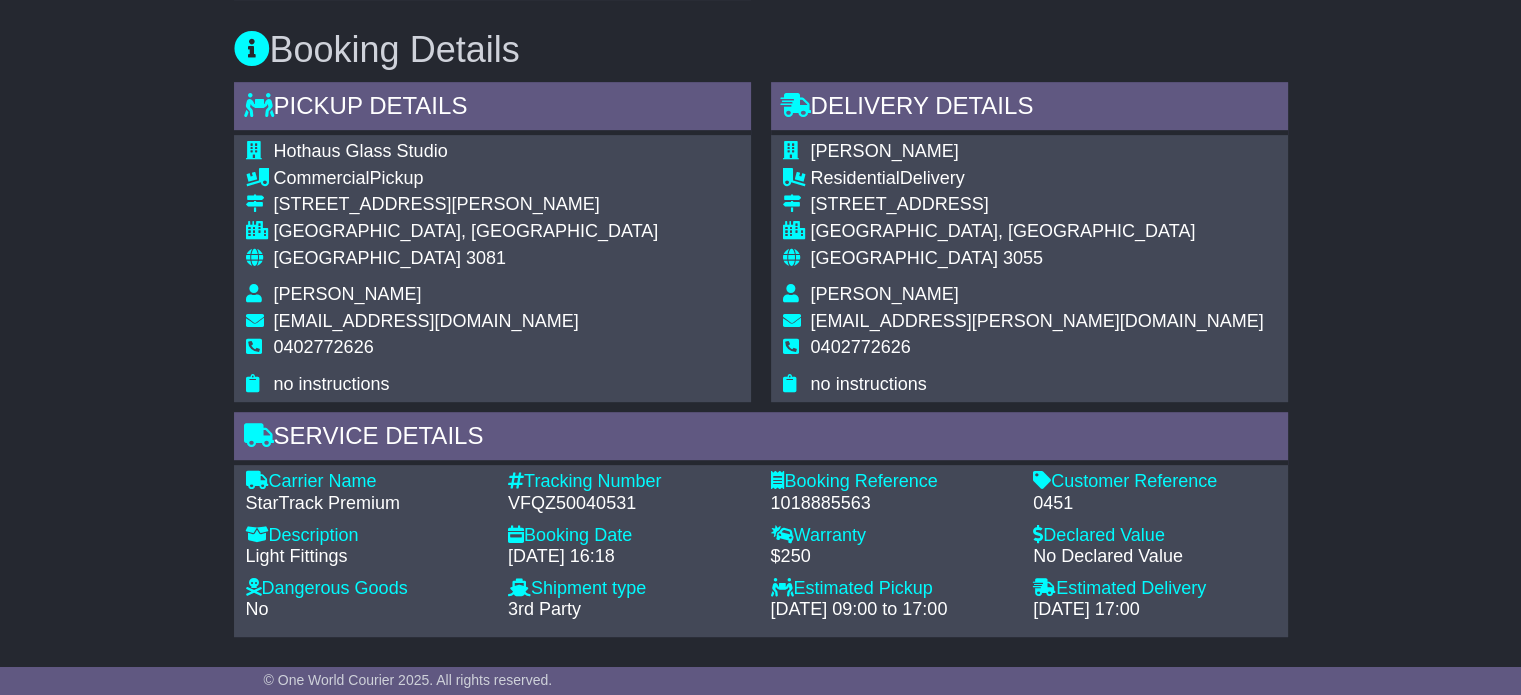 click on "0402772626" at bounding box center [324, 347] 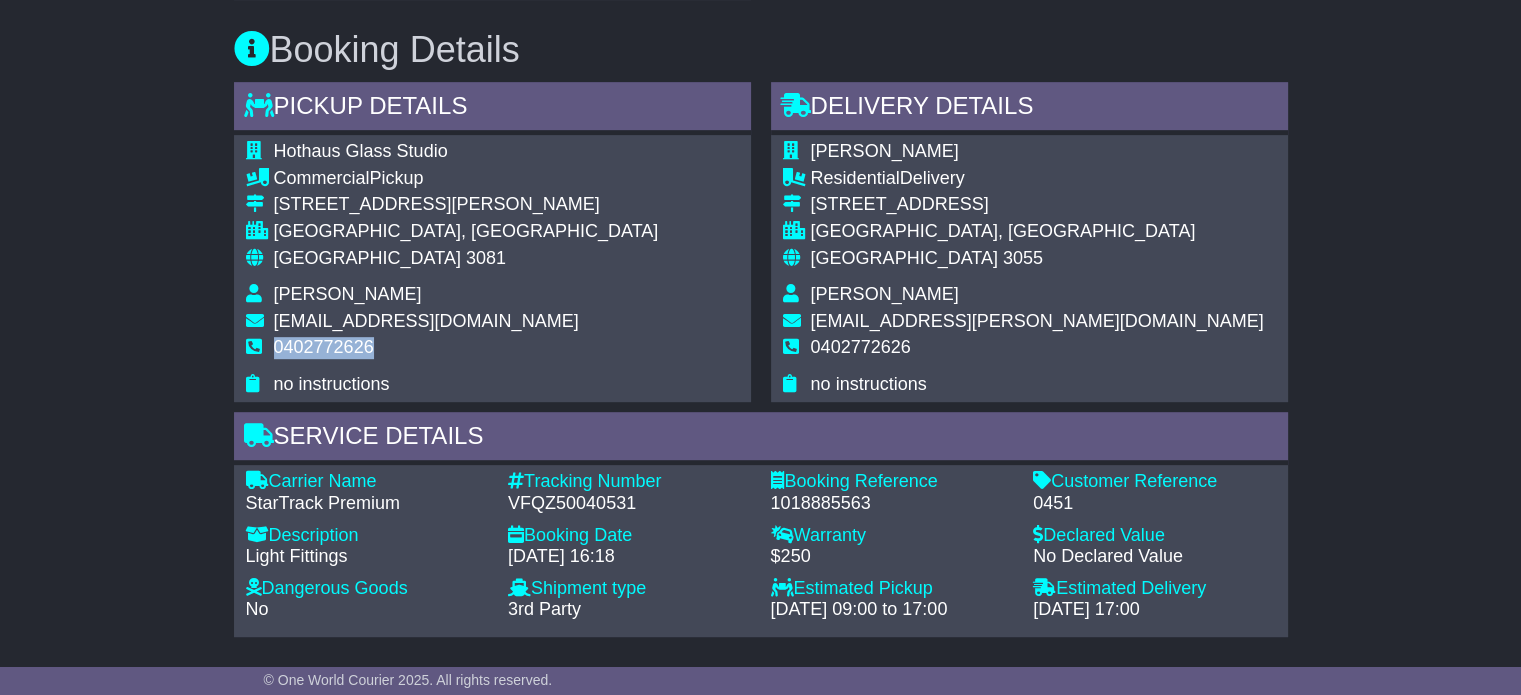 click on "0402772626" at bounding box center [324, 347] 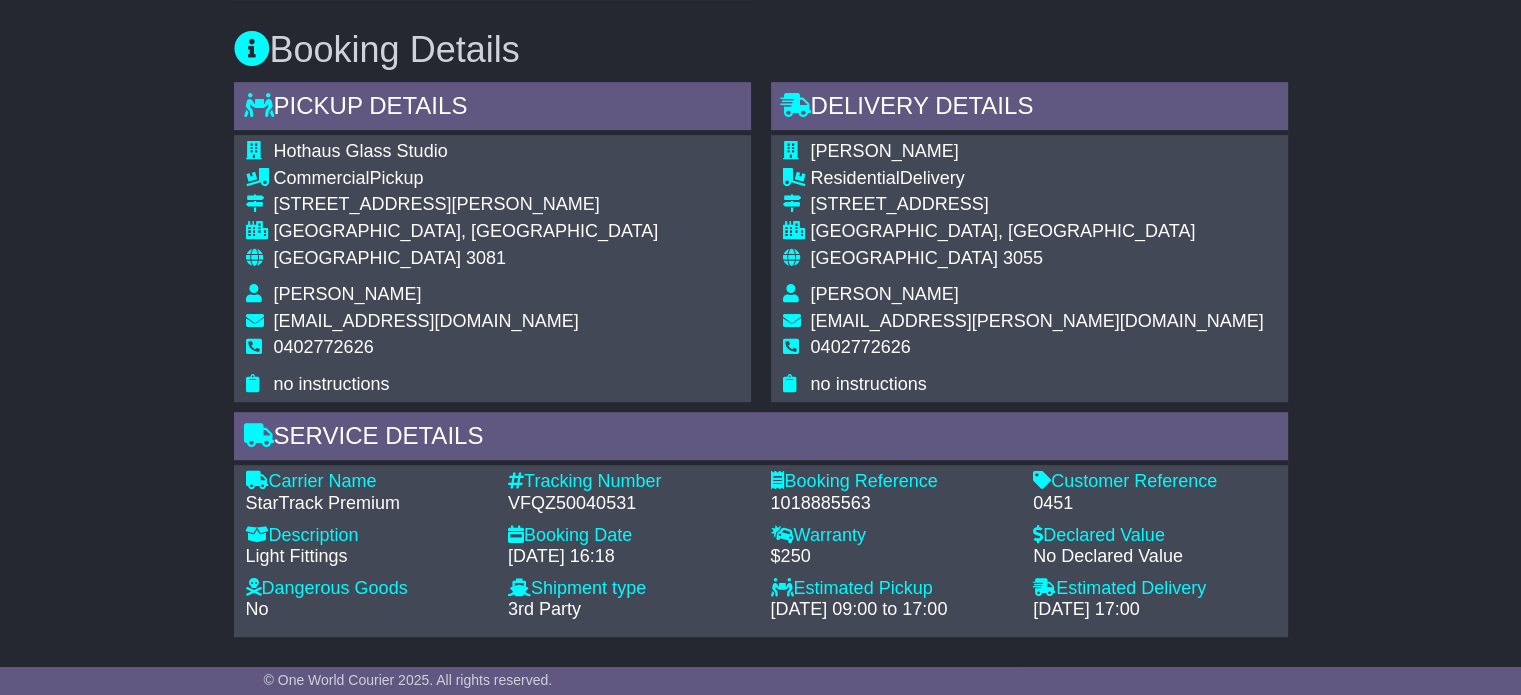 click on "VFQZ50040531" at bounding box center [629, 504] 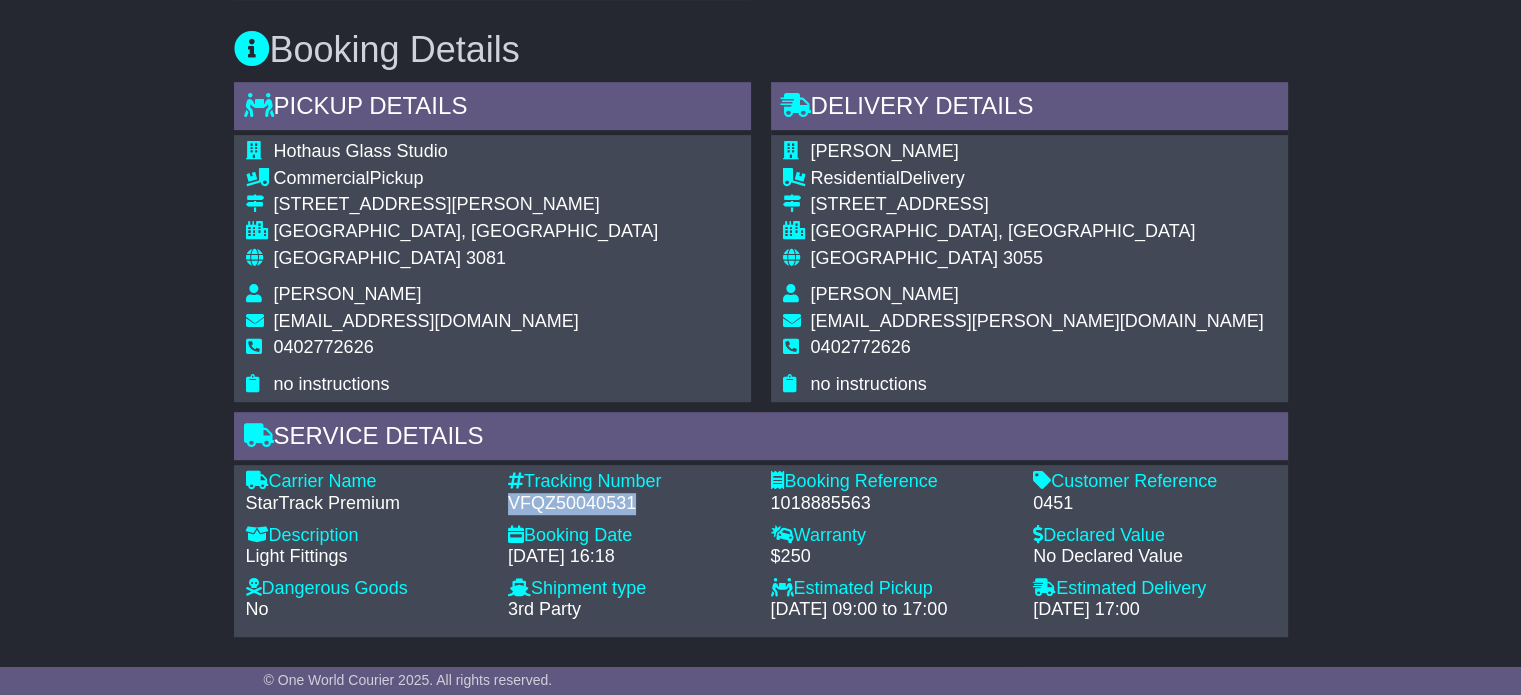 click on "VFQZ50040531" at bounding box center [629, 504] 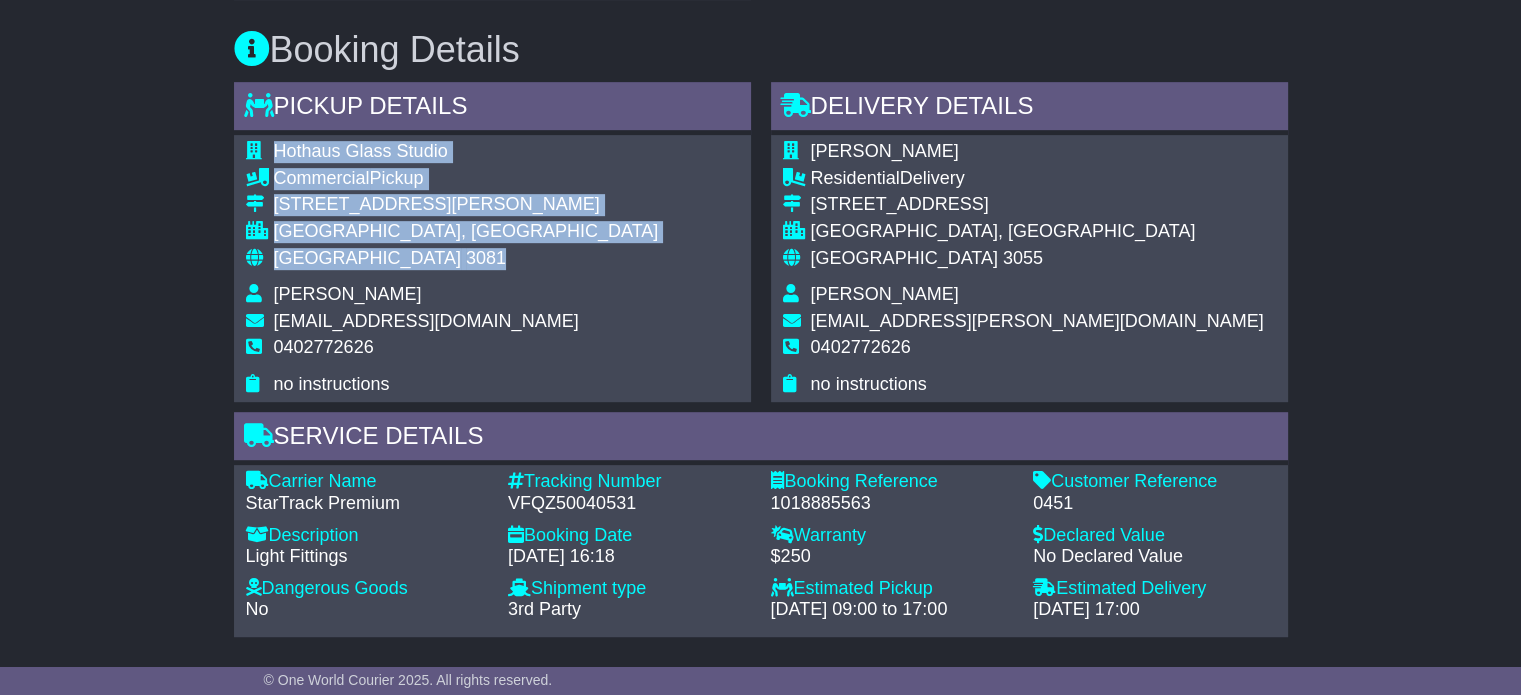 drag, startPoint x: 392, startPoint y: 250, endPoint x: 235, endPoint y: 222, distance: 159.47726 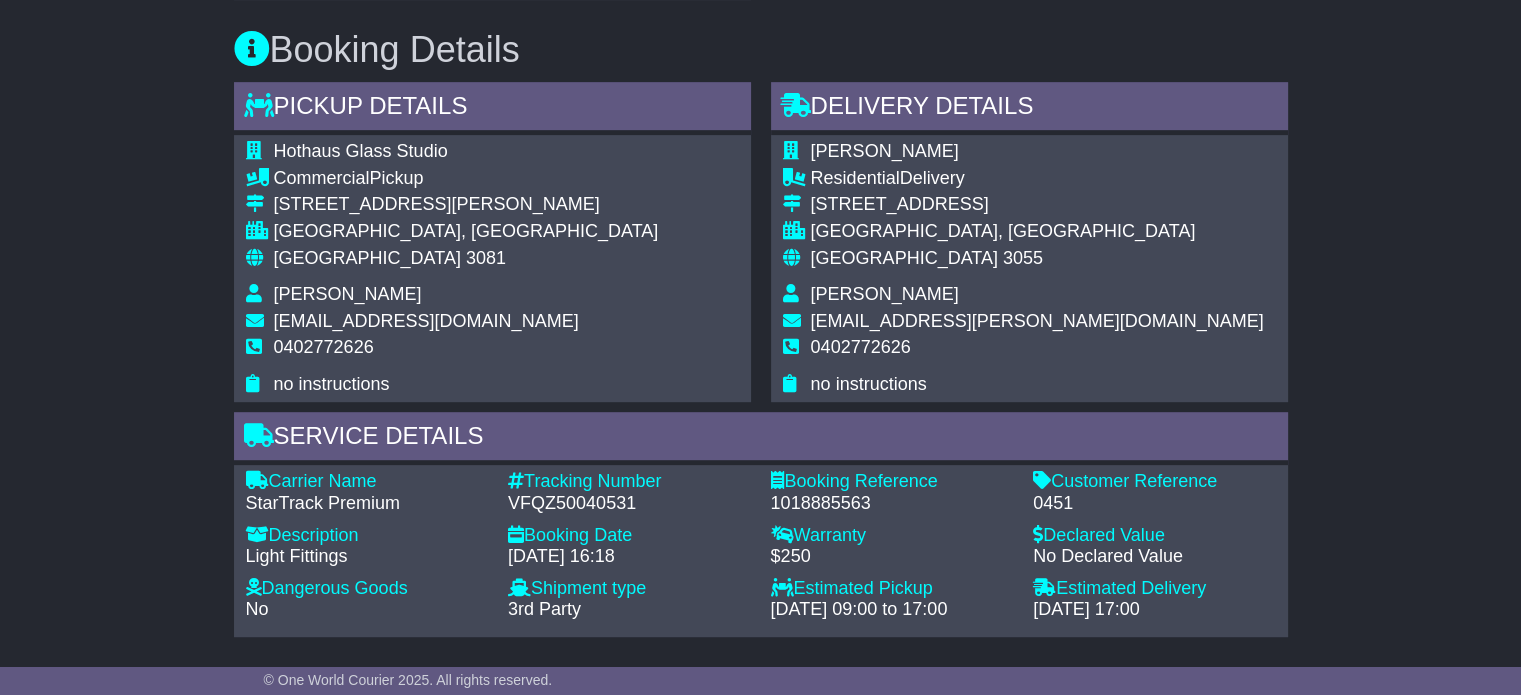 click on "[EMAIL_ADDRESS][DOMAIN_NAME]" at bounding box center (426, 321) 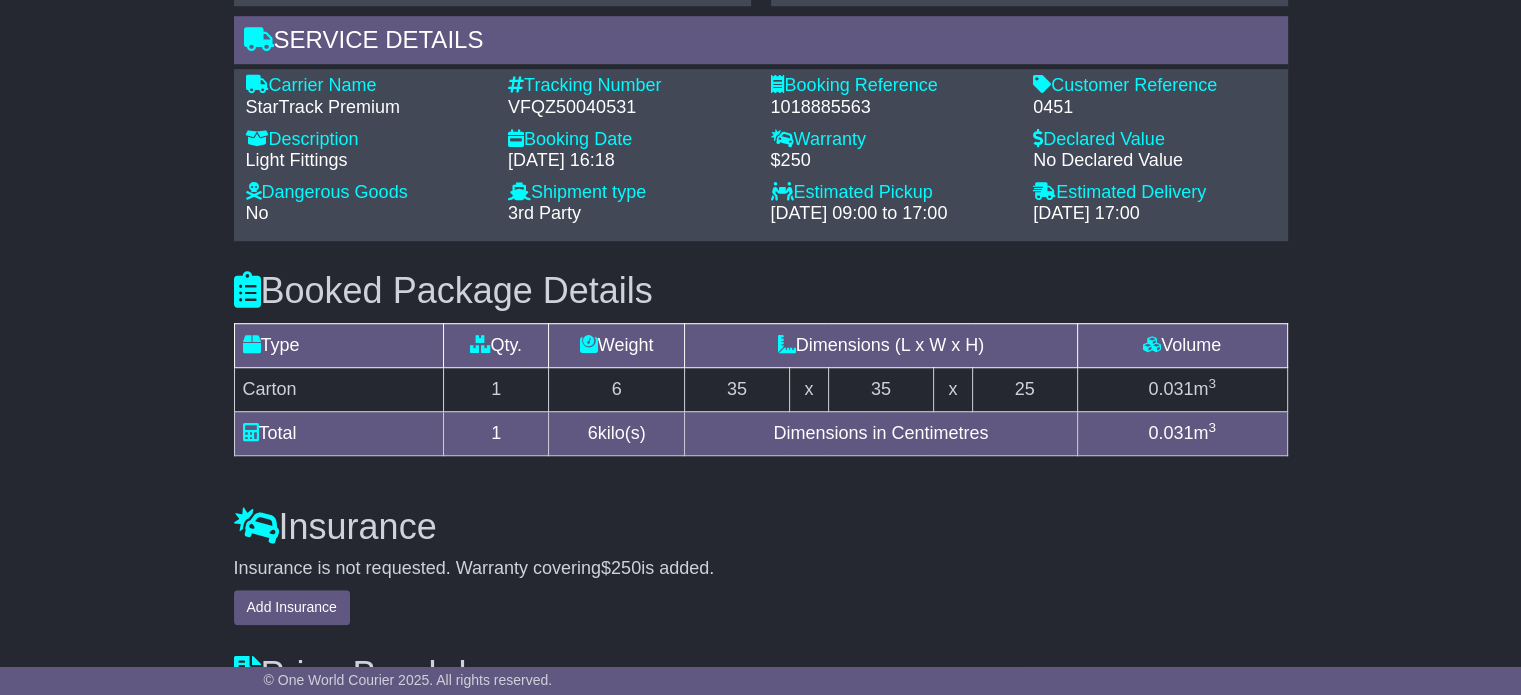 scroll, scrollTop: 1400, scrollLeft: 0, axis: vertical 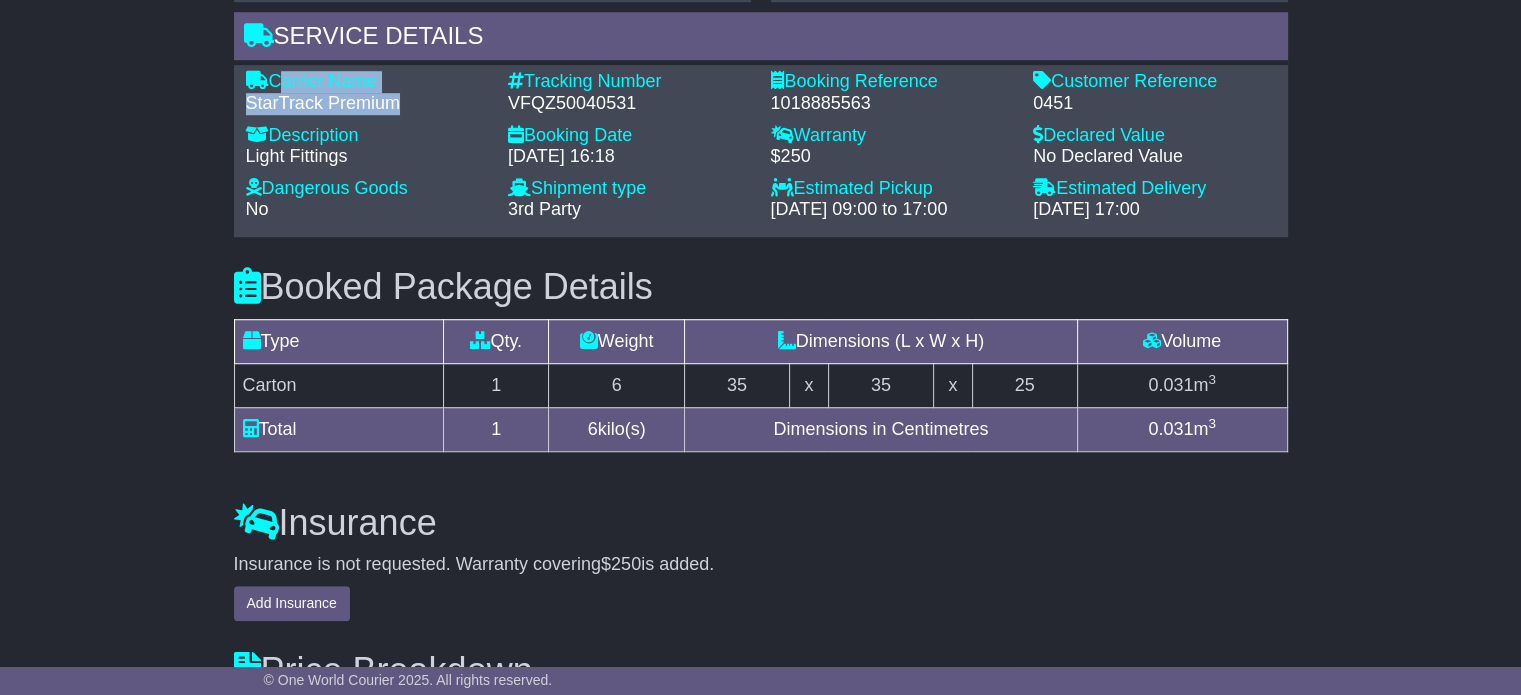 drag, startPoint x: 396, startPoint y: 99, endPoint x: 272, endPoint y: 77, distance: 125.93649 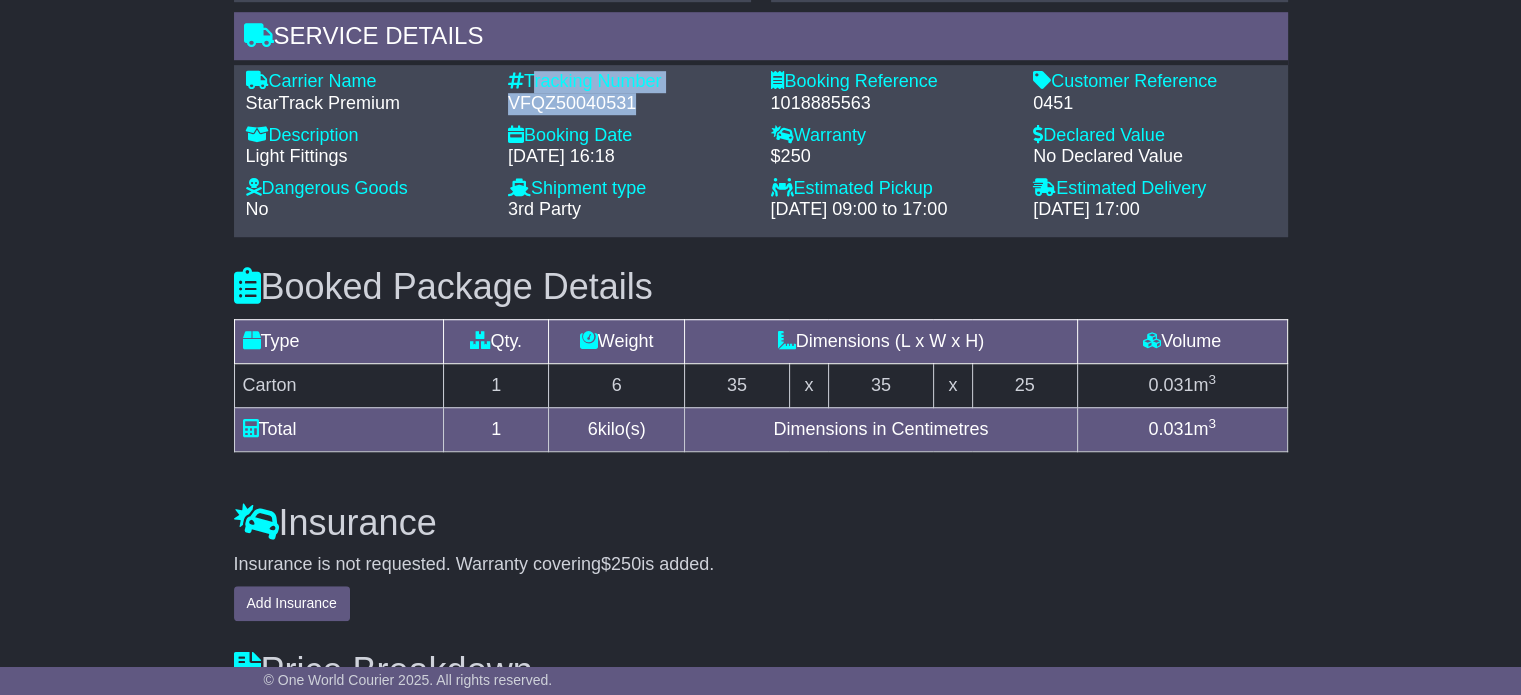 drag, startPoint x: 584, startPoint y: 91, endPoint x: 529, endPoint y: 78, distance: 56.515484 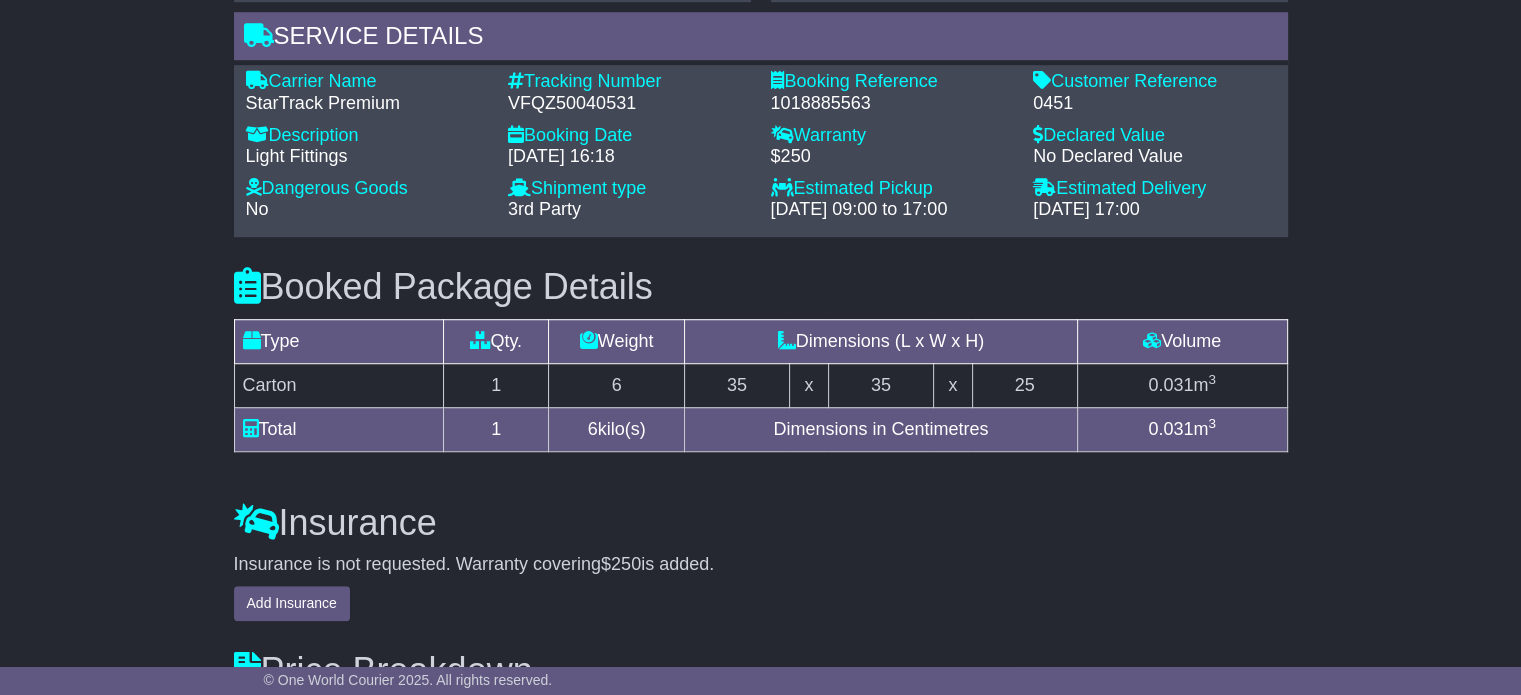 click on "Customer Reference" at bounding box center (1154, 82) 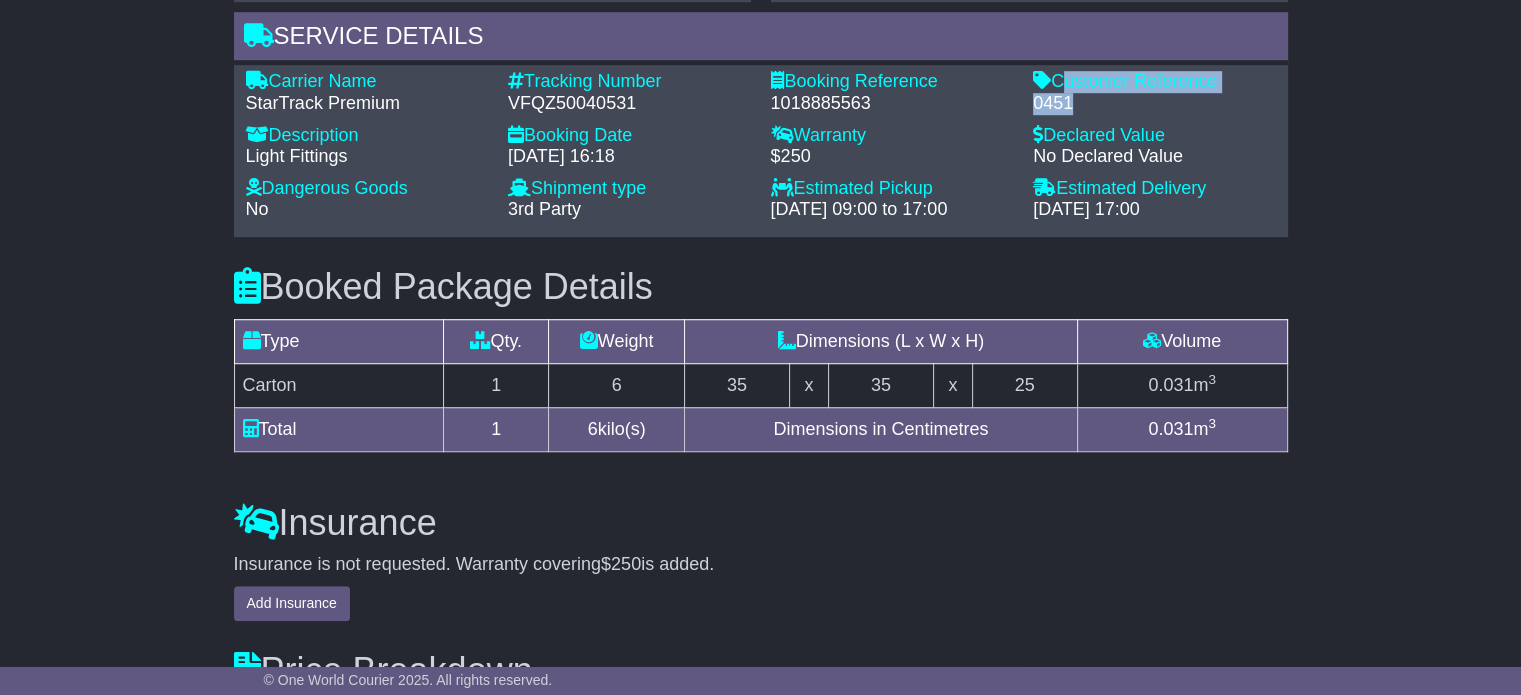 drag, startPoint x: 1072, startPoint y: 100, endPoint x: 1059, endPoint y: 71, distance: 31.780497 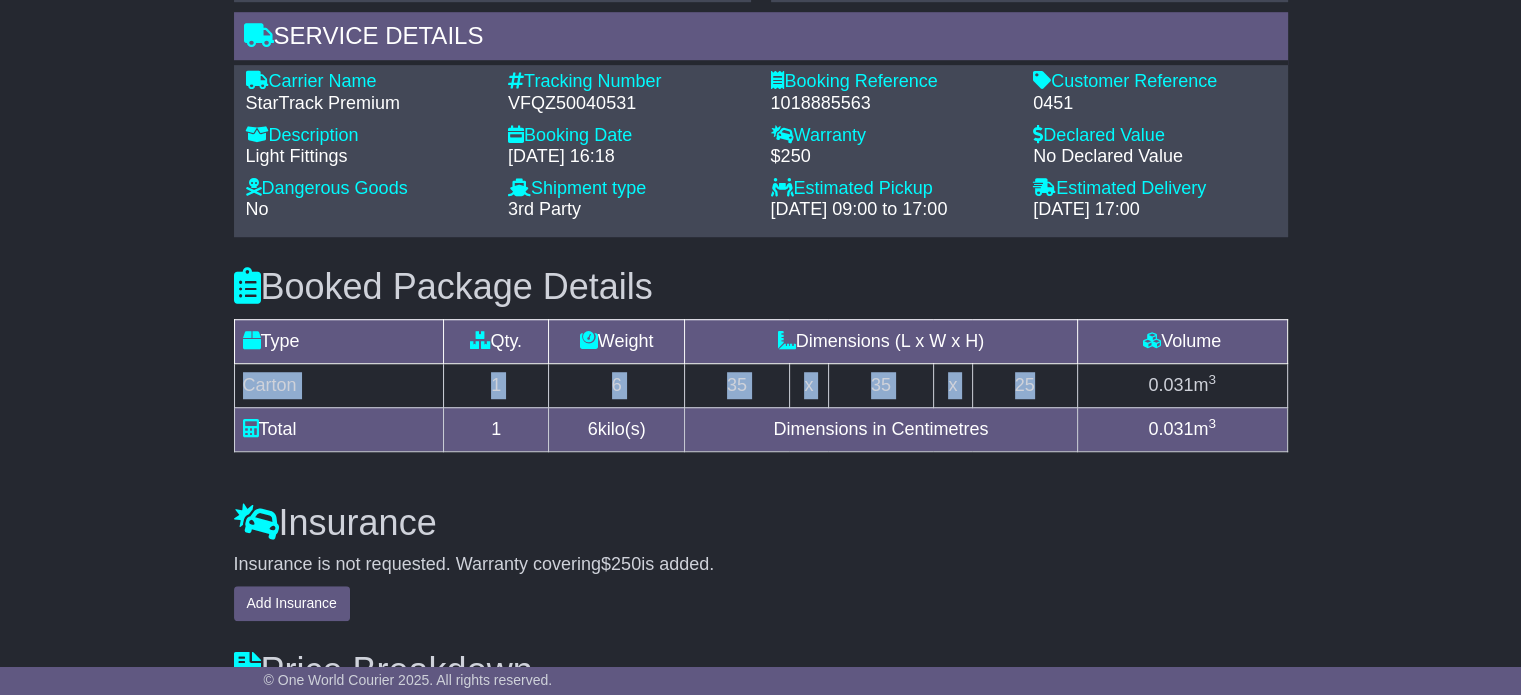 drag, startPoint x: 240, startPoint y: 374, endPoint x: 1132, endPoint y: 375, distance: 892.00055 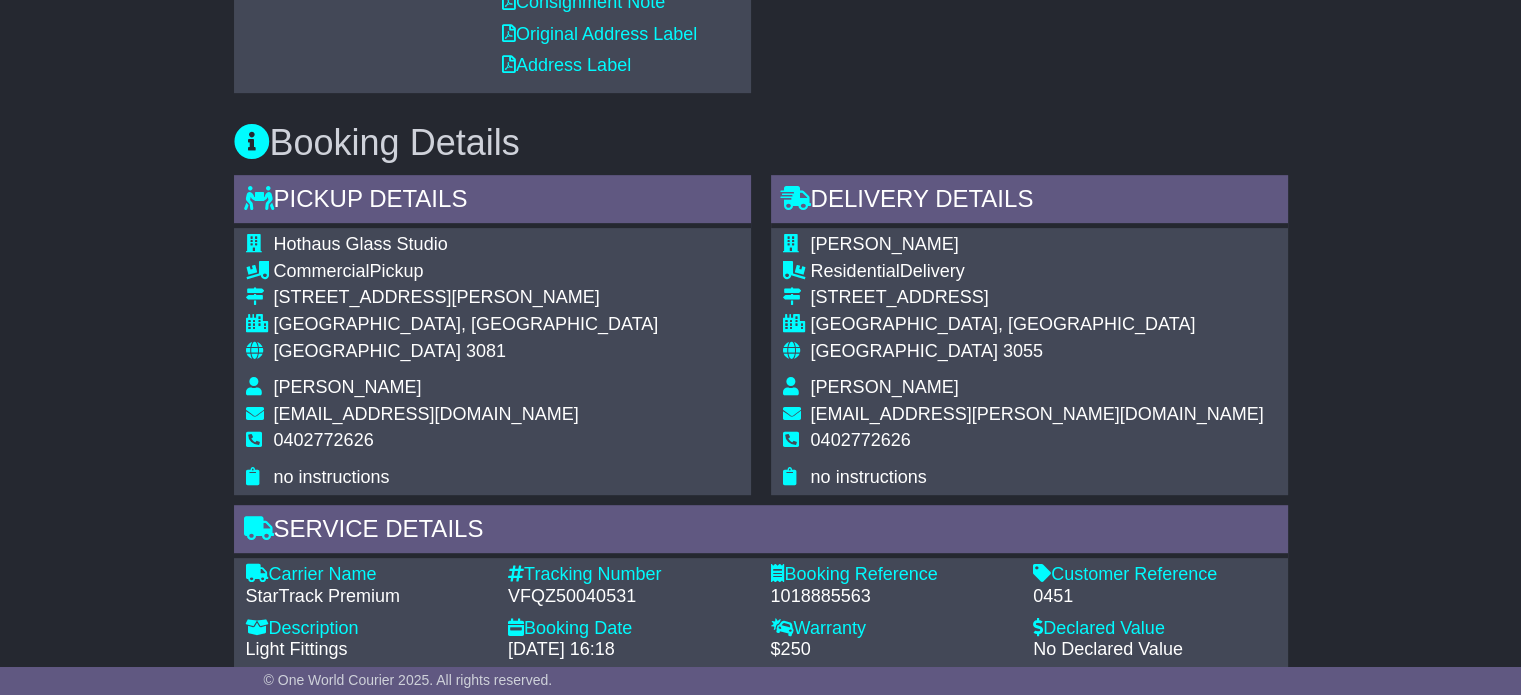 scroll, scrollTop: 800, scrollLeft: 0, axis: vertical 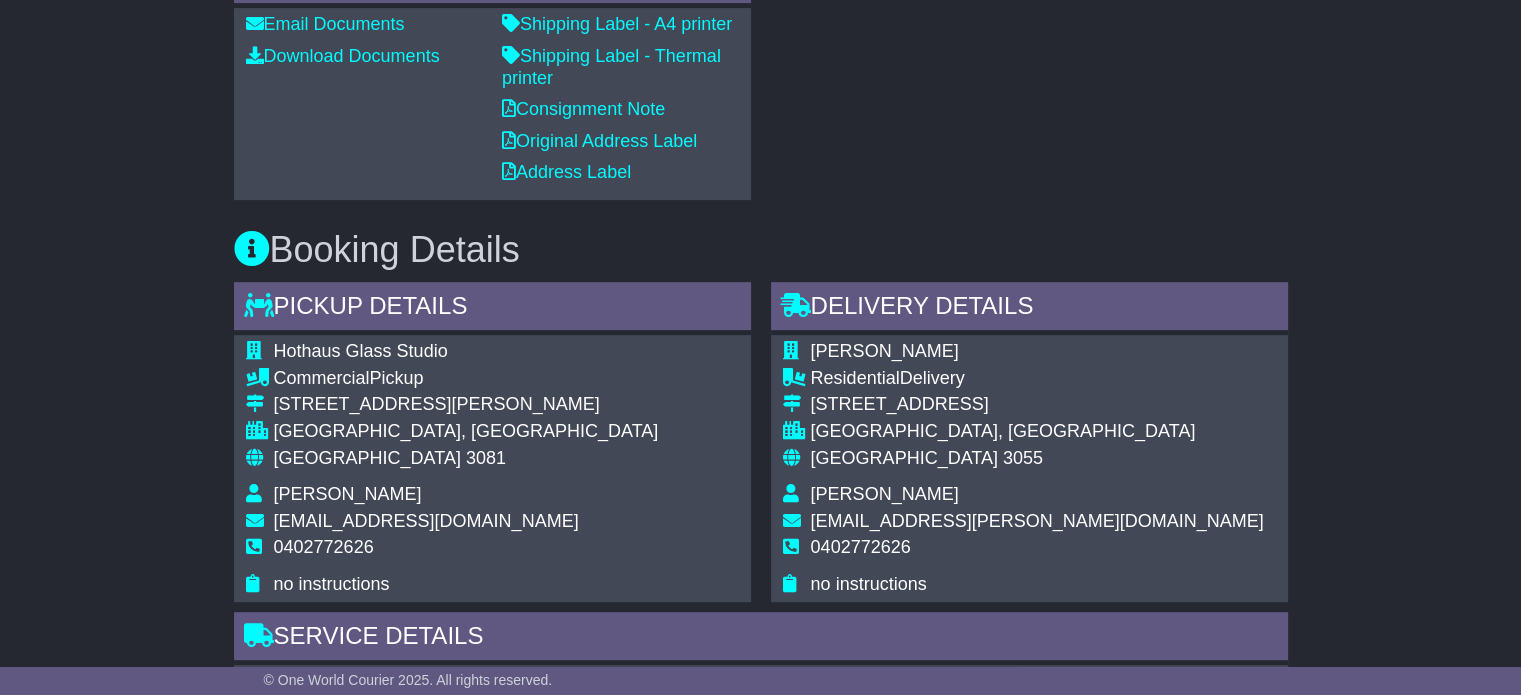 click on "[PERSON_NAME]" at bounding box center (885, 494) 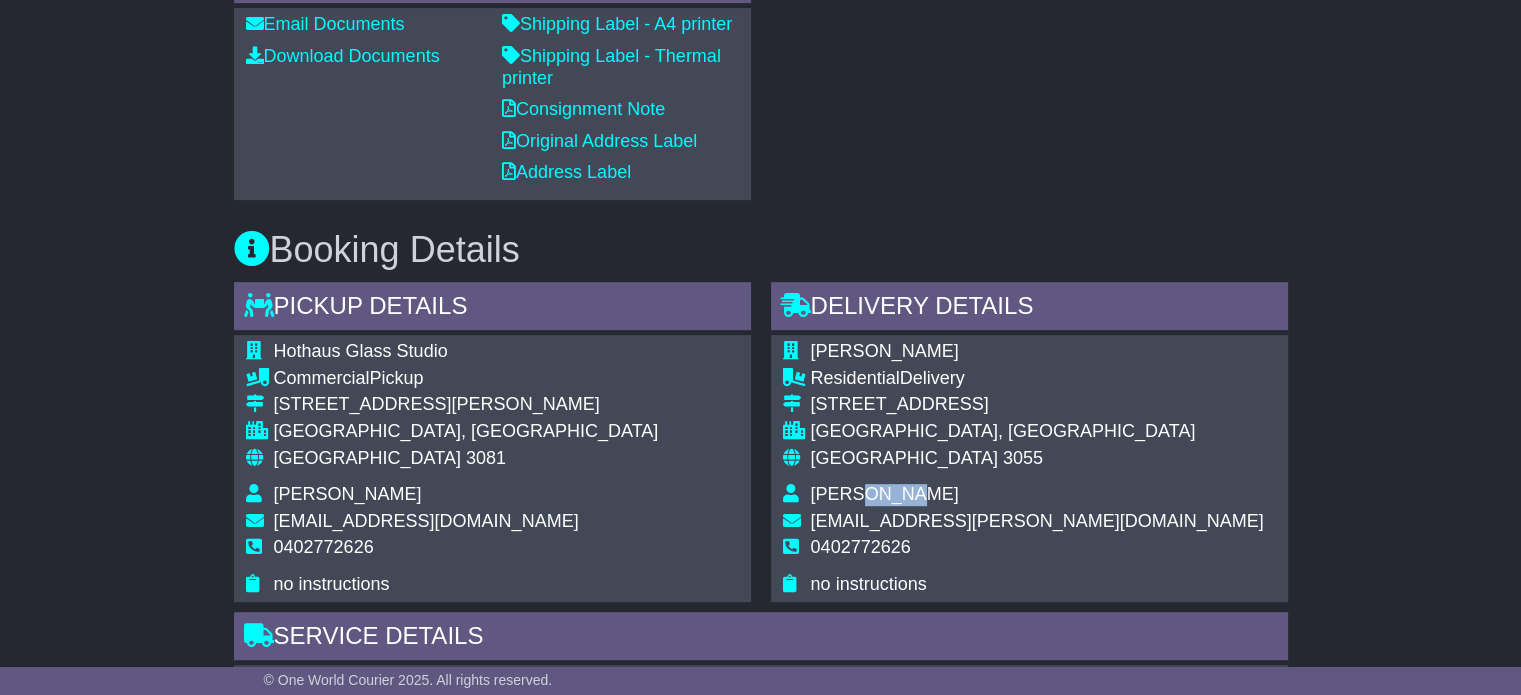 click on "[PERSON_NAME]" at bounding box center (885, 494) 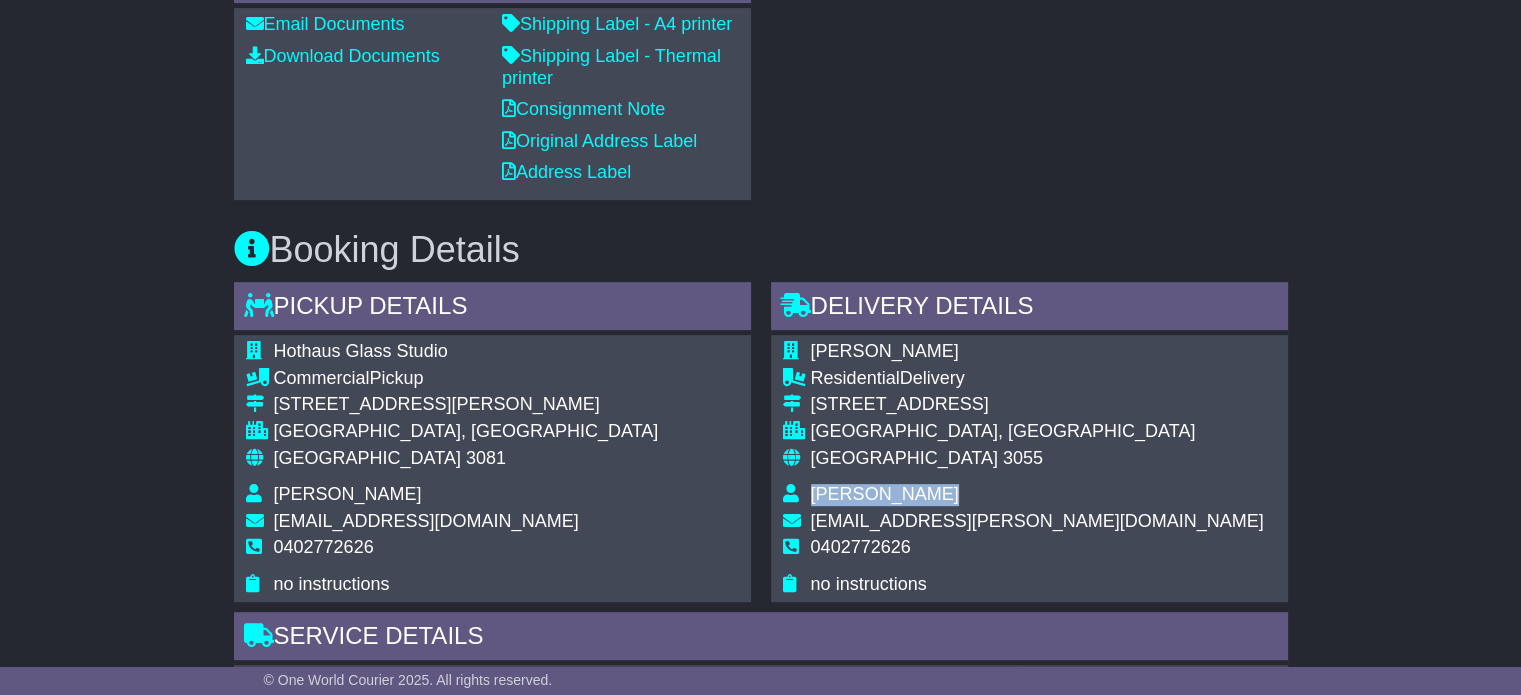 click on "[PERSON_NAME]" at bounding box center (885, 494) 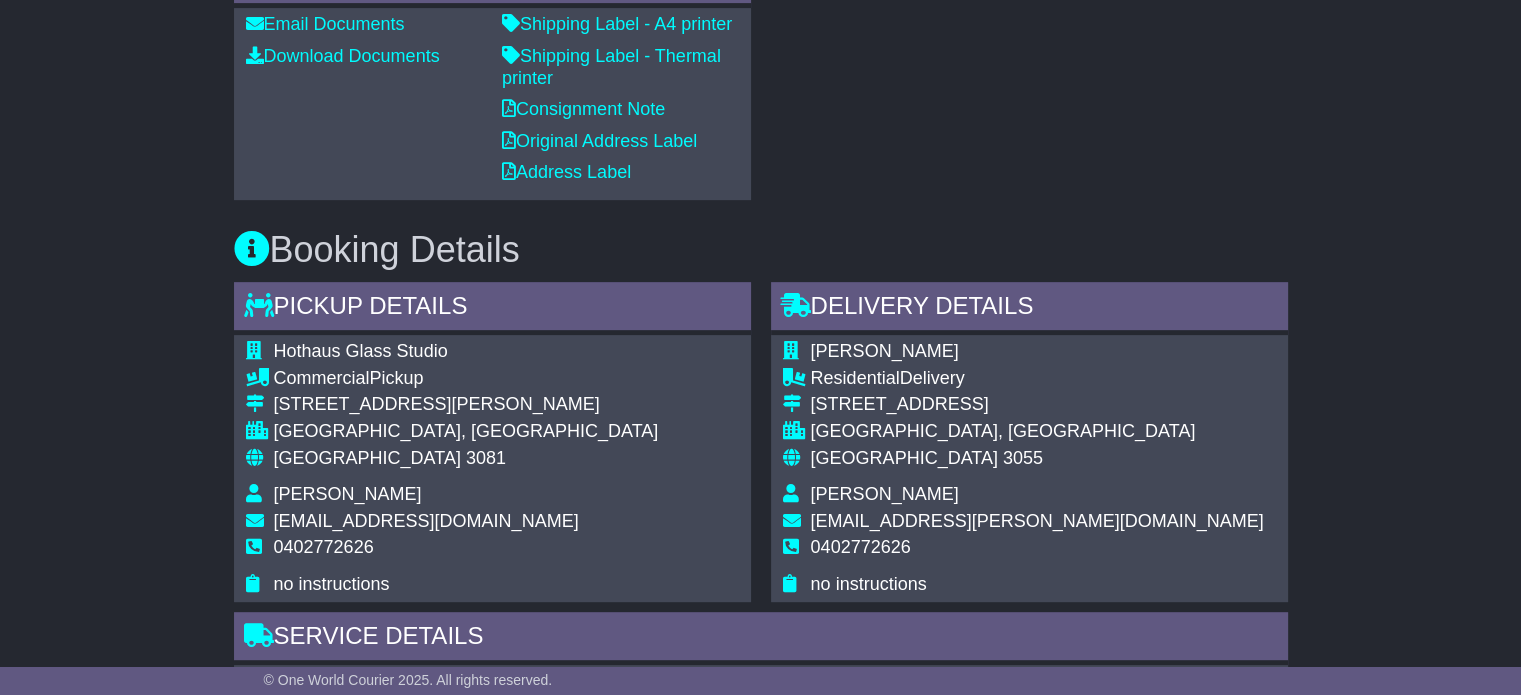 click on "0402772626" at bounding box center [861, 547] 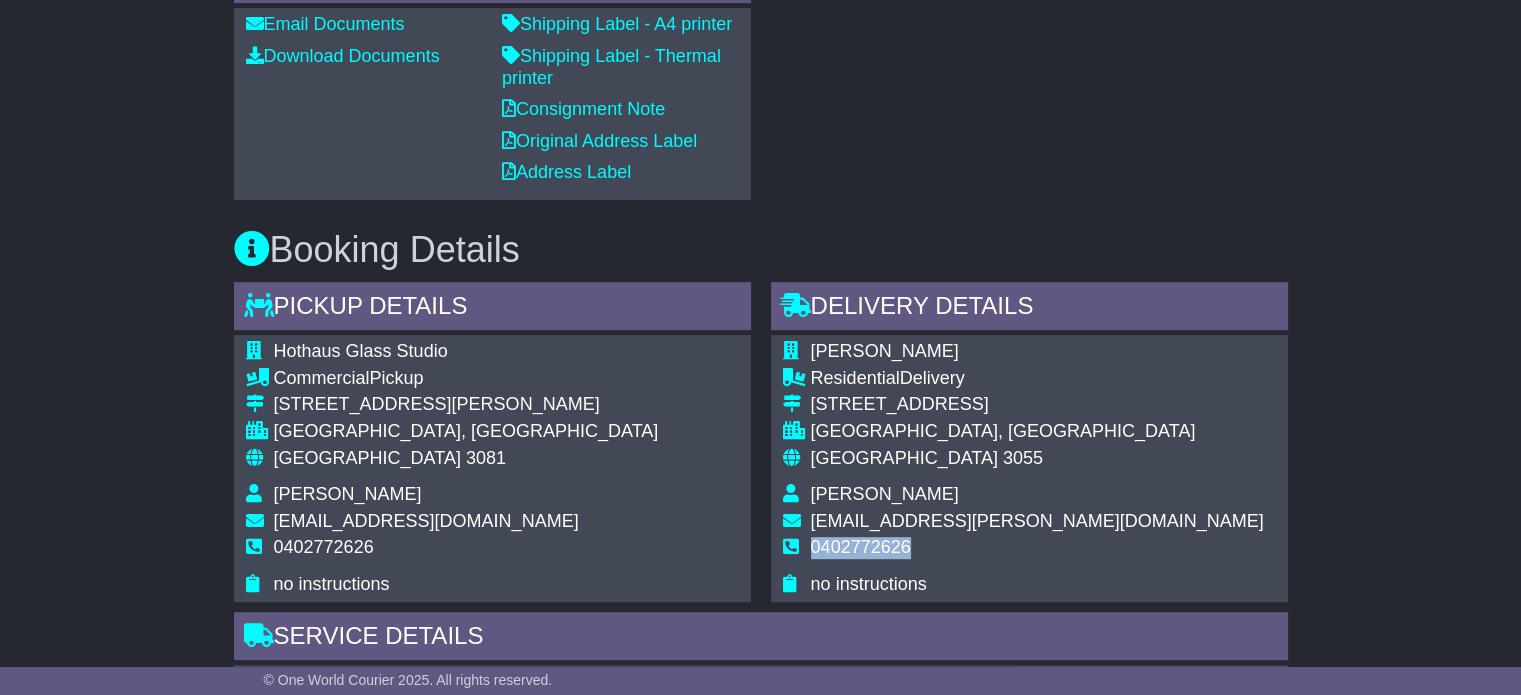 click on "0402772626" at bounding box center [861, 547] 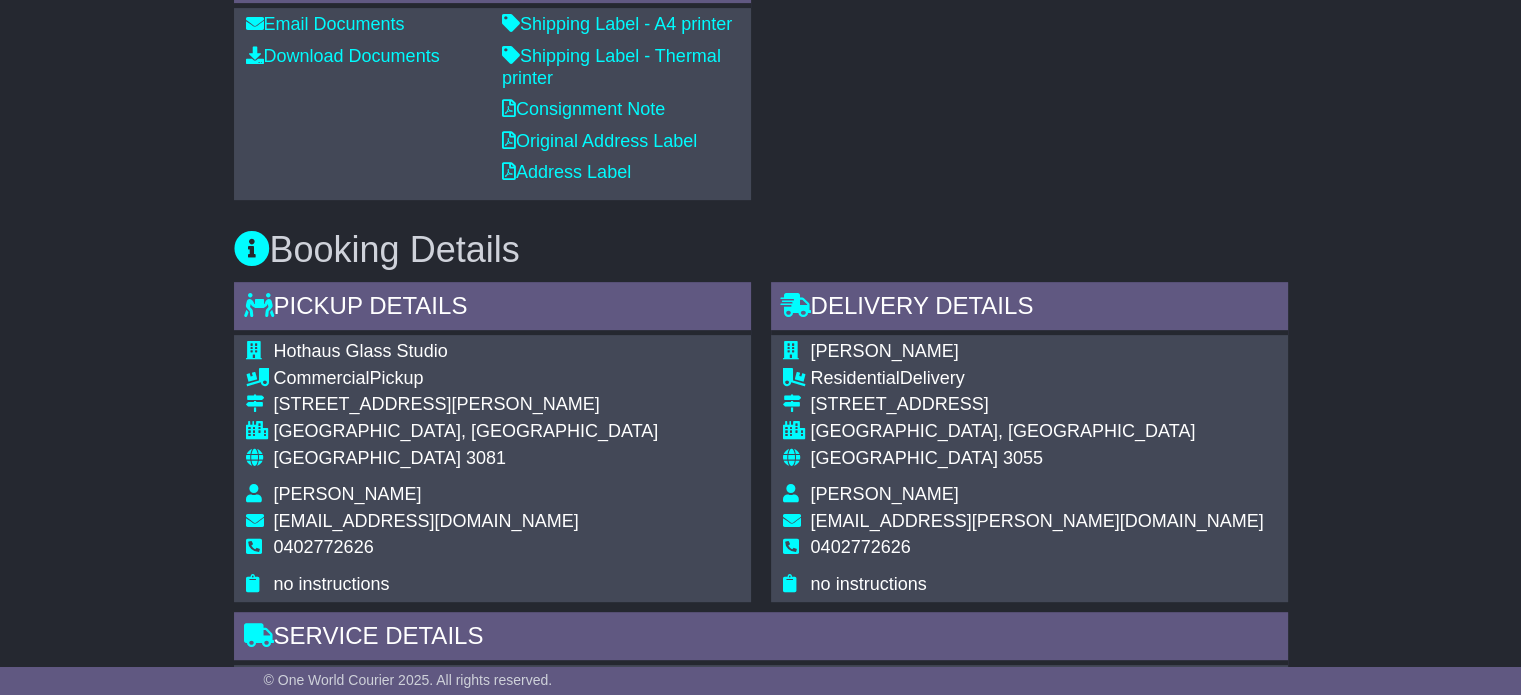 click on "[GEOGRAPHIC_DATA]" at bounding box center [367, 458] 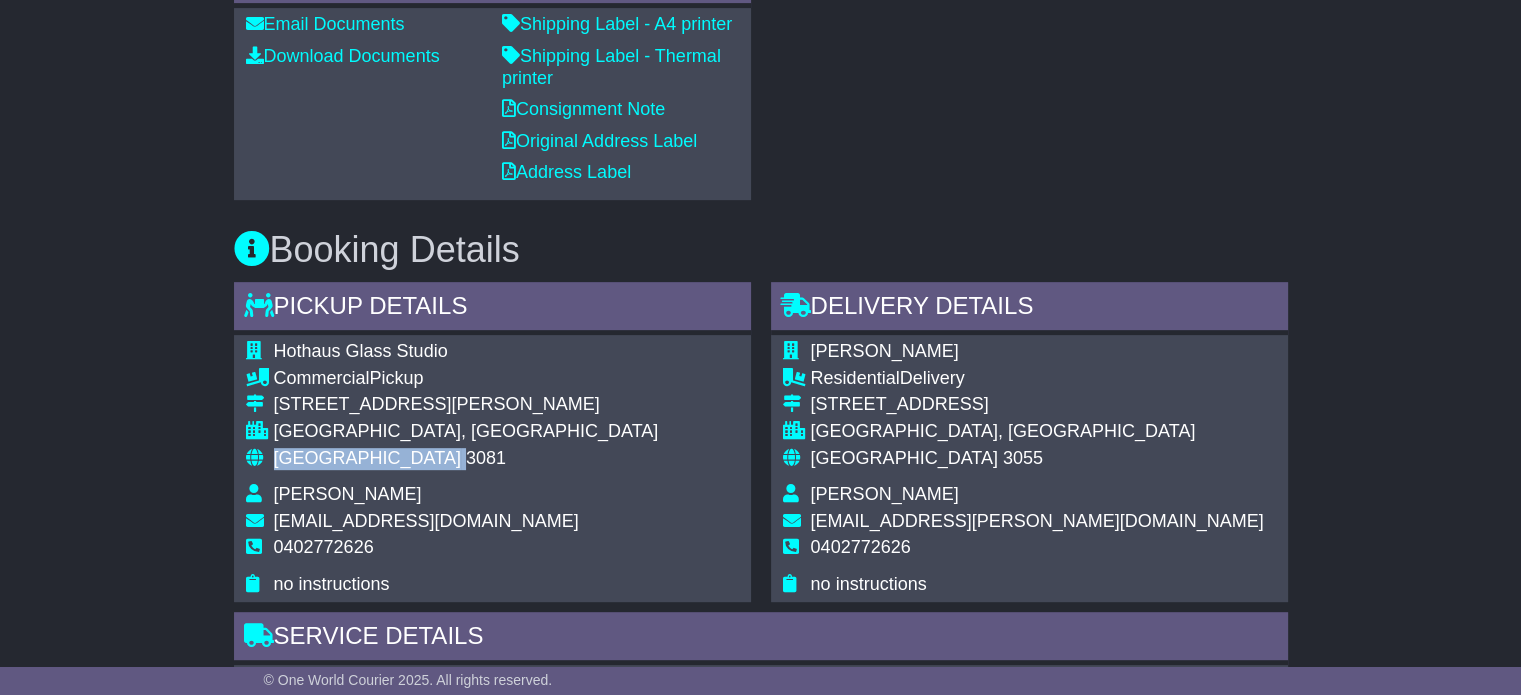 click on "[GEOGRAPHIC_DATA]" at bounding box center (367, 458) 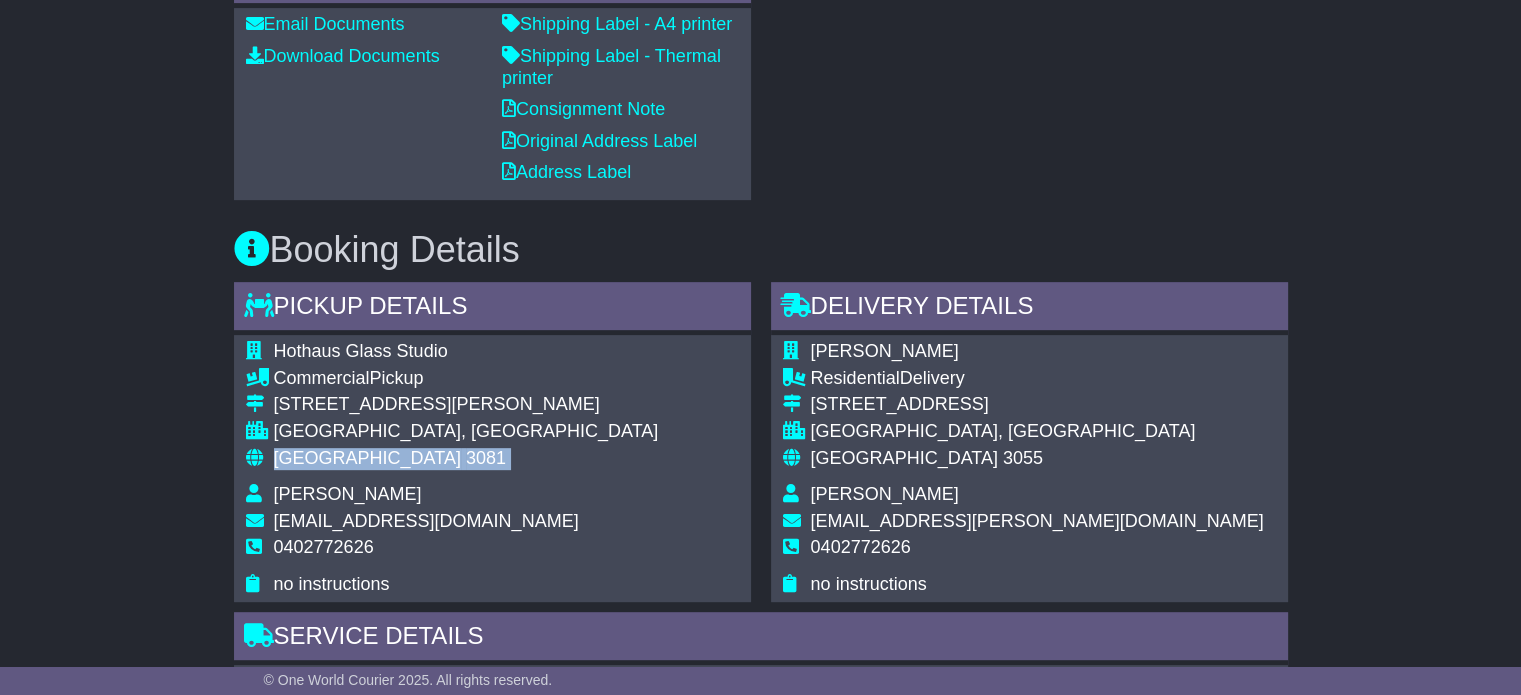 click on "[GEOGRAPHIC_DATA]" at bounding box center (367, 458) 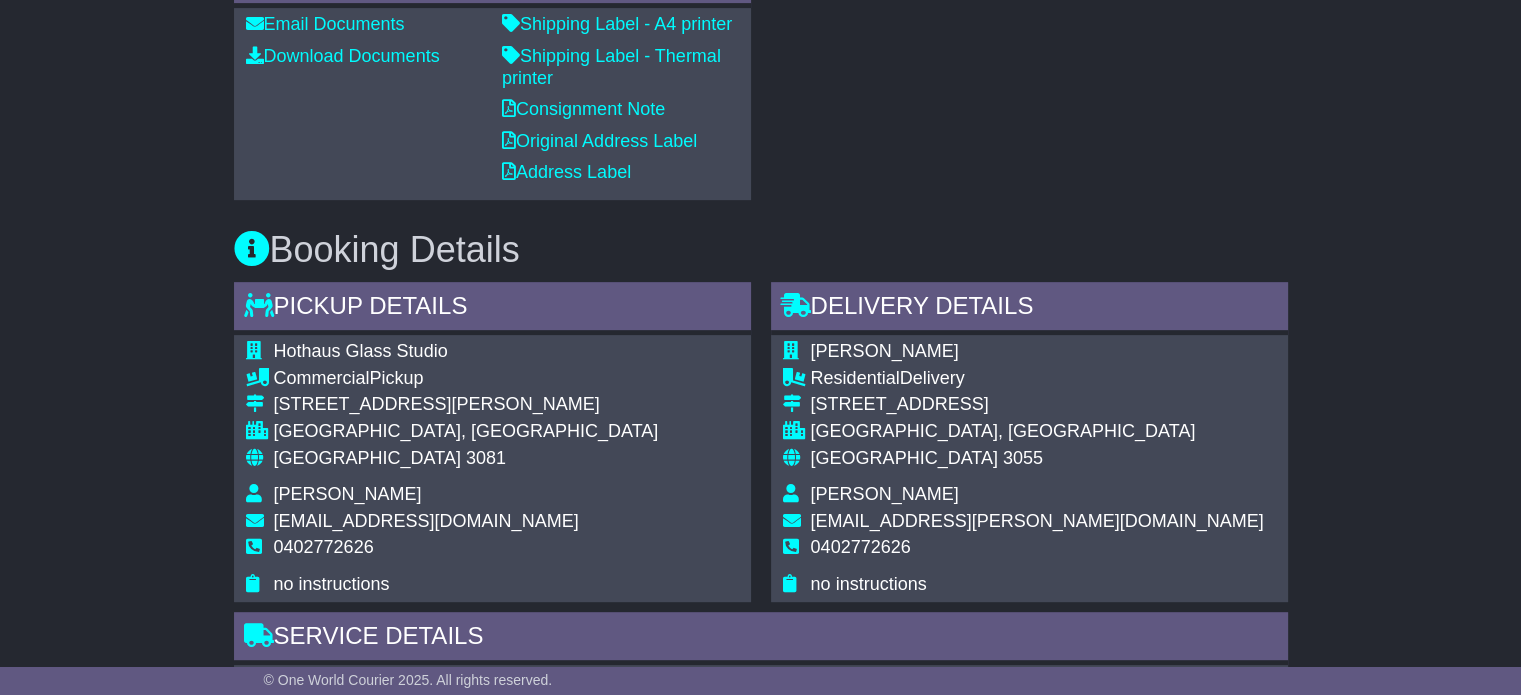 click on "[GEOGRAPHIC_DATA]" at bounding box center (904, 458) 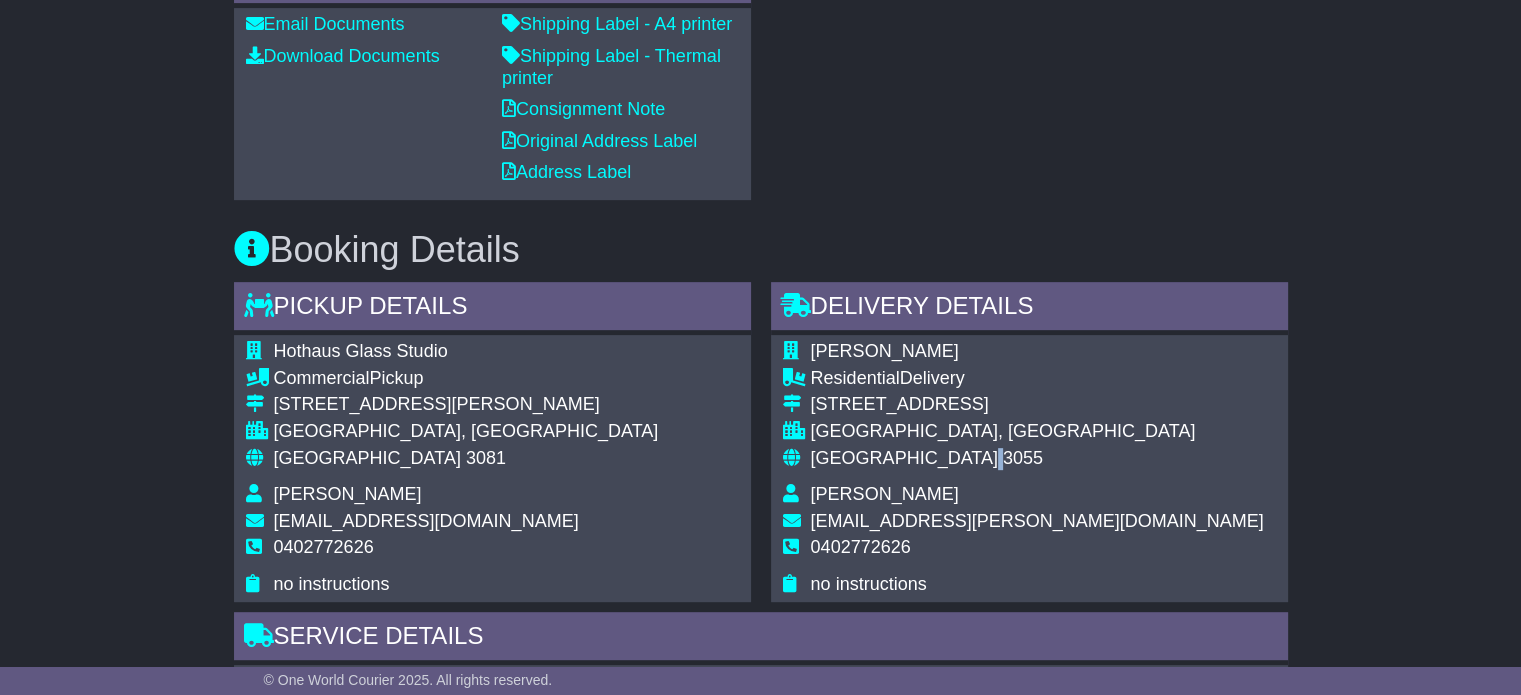 click on "[GEOGRAPHIC_DATA]" at bounding box center [904, 458] 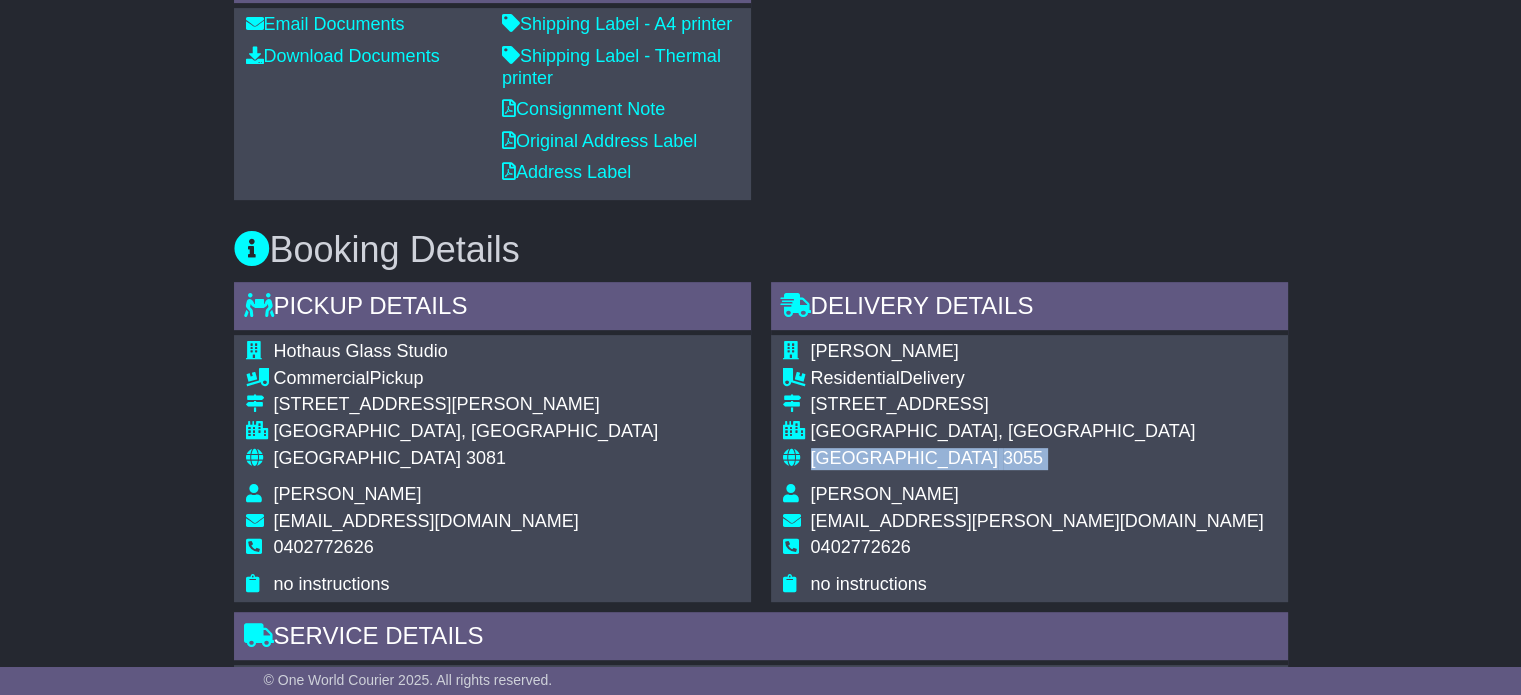 click on "[GEOGRAPHIC_DATA]" at bounding box center (904, 458) 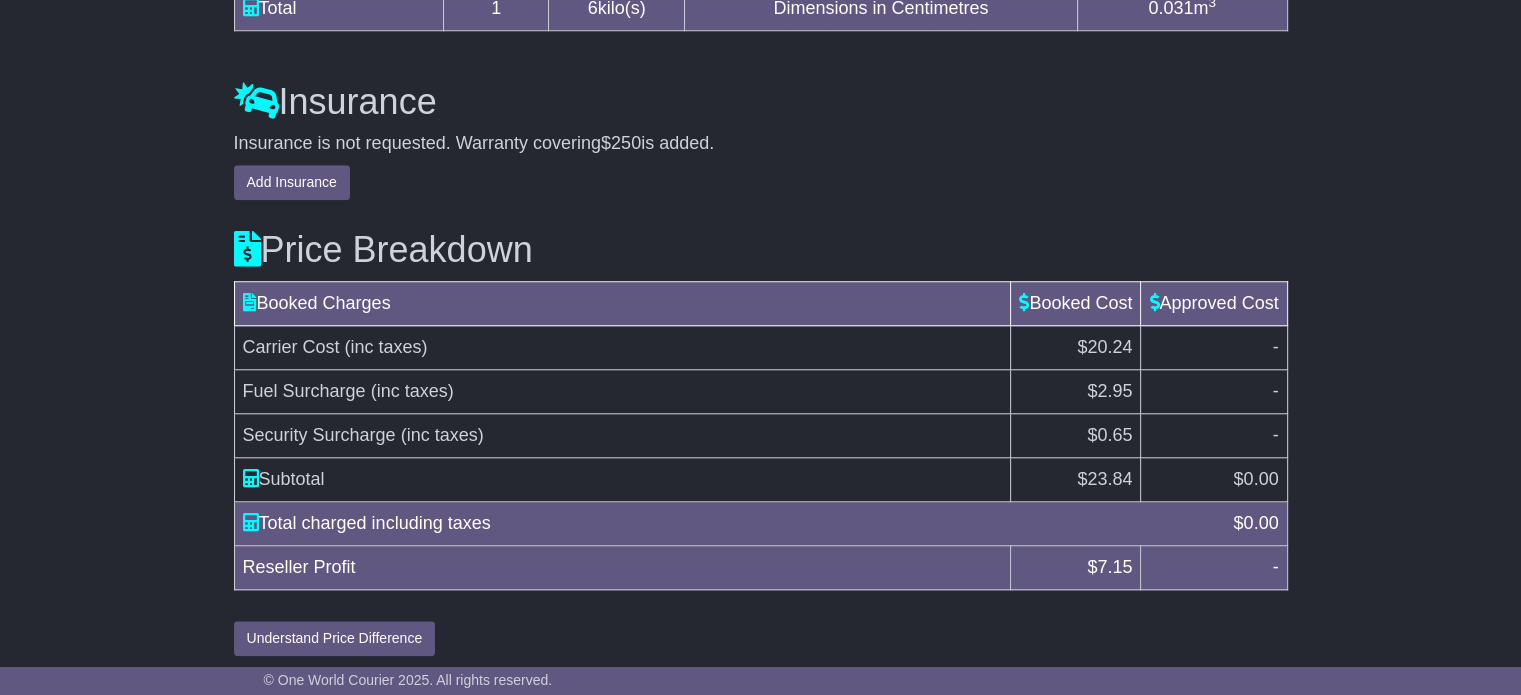 scroll, scrollTop: 1827, scrollLeft: 0, axis: vertical 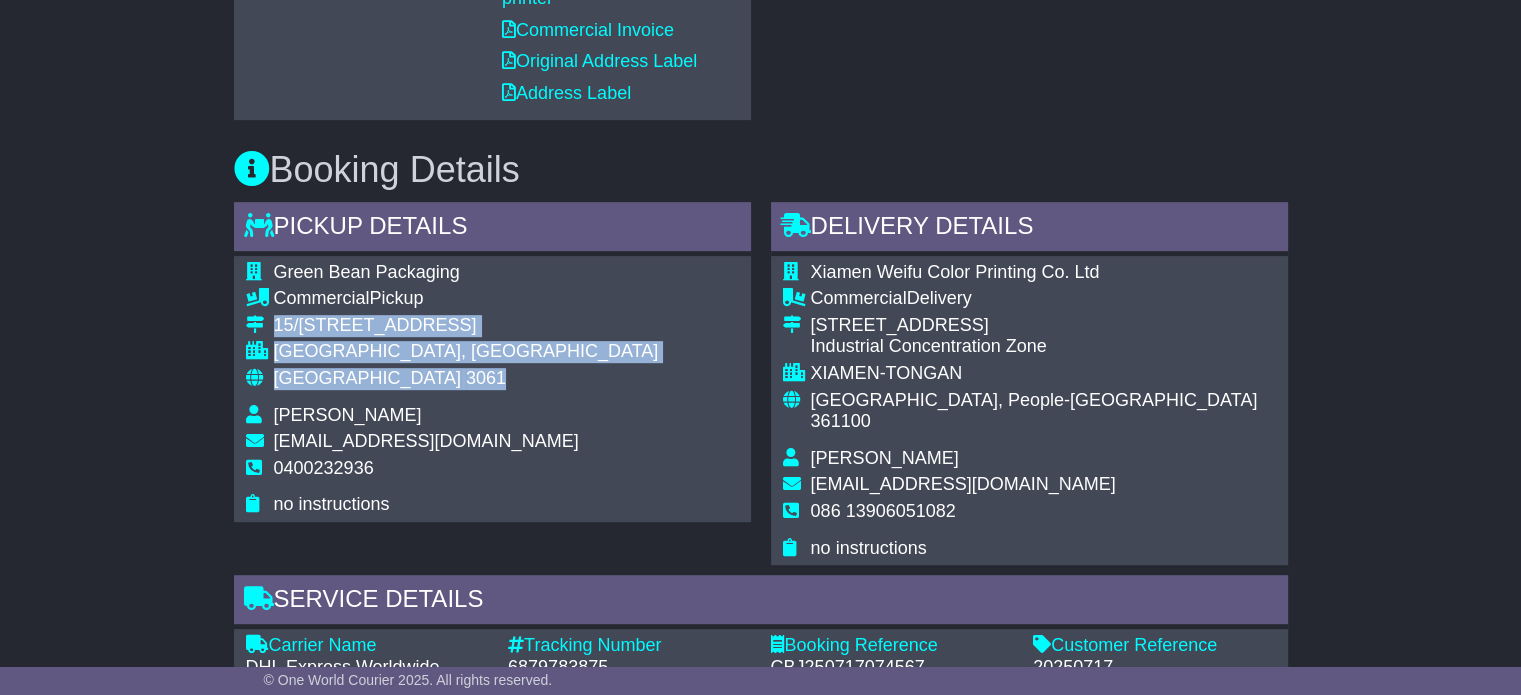 drag, startPoint x: 386, startPoint y: 377, endPoint x: 252, endPoint y: 315, distance: 147.64822 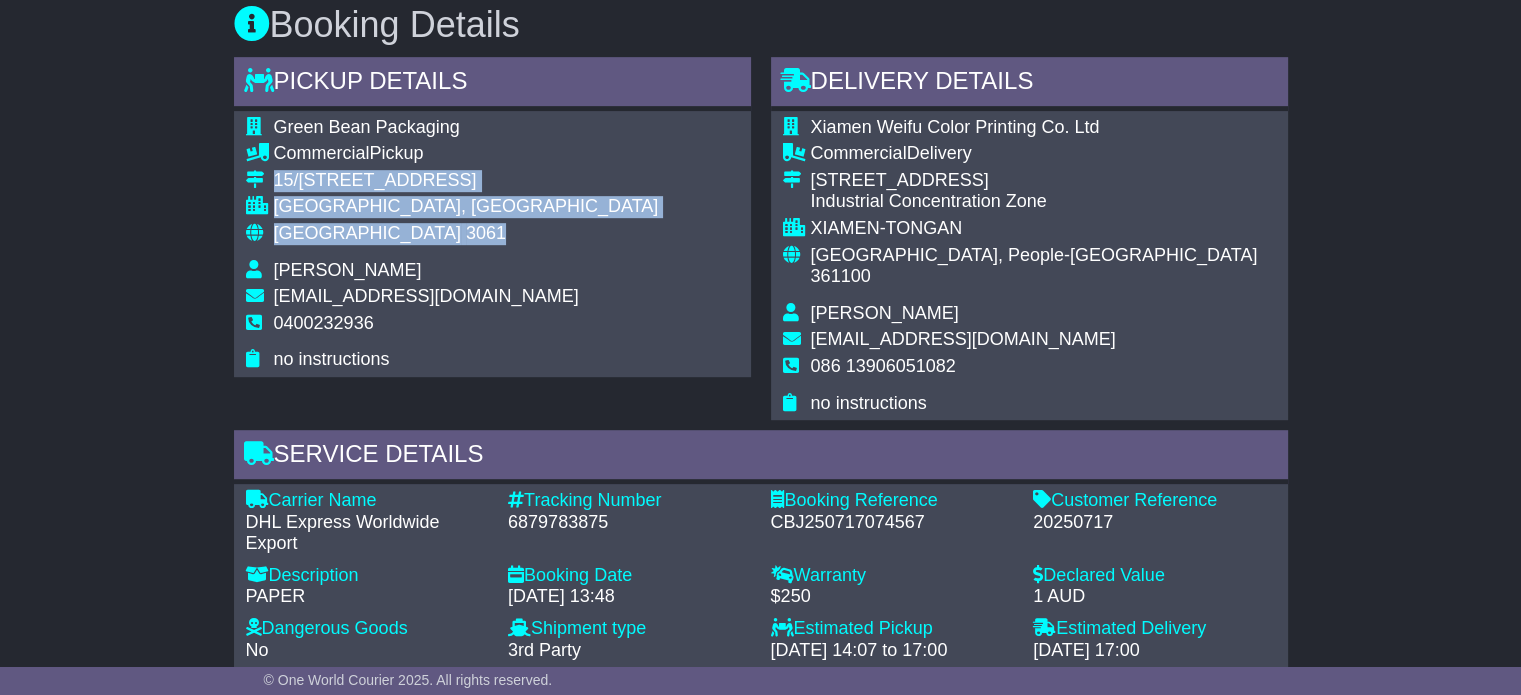scroll, scrollTop: 1200, scrollLeft: 0, axis: vertical 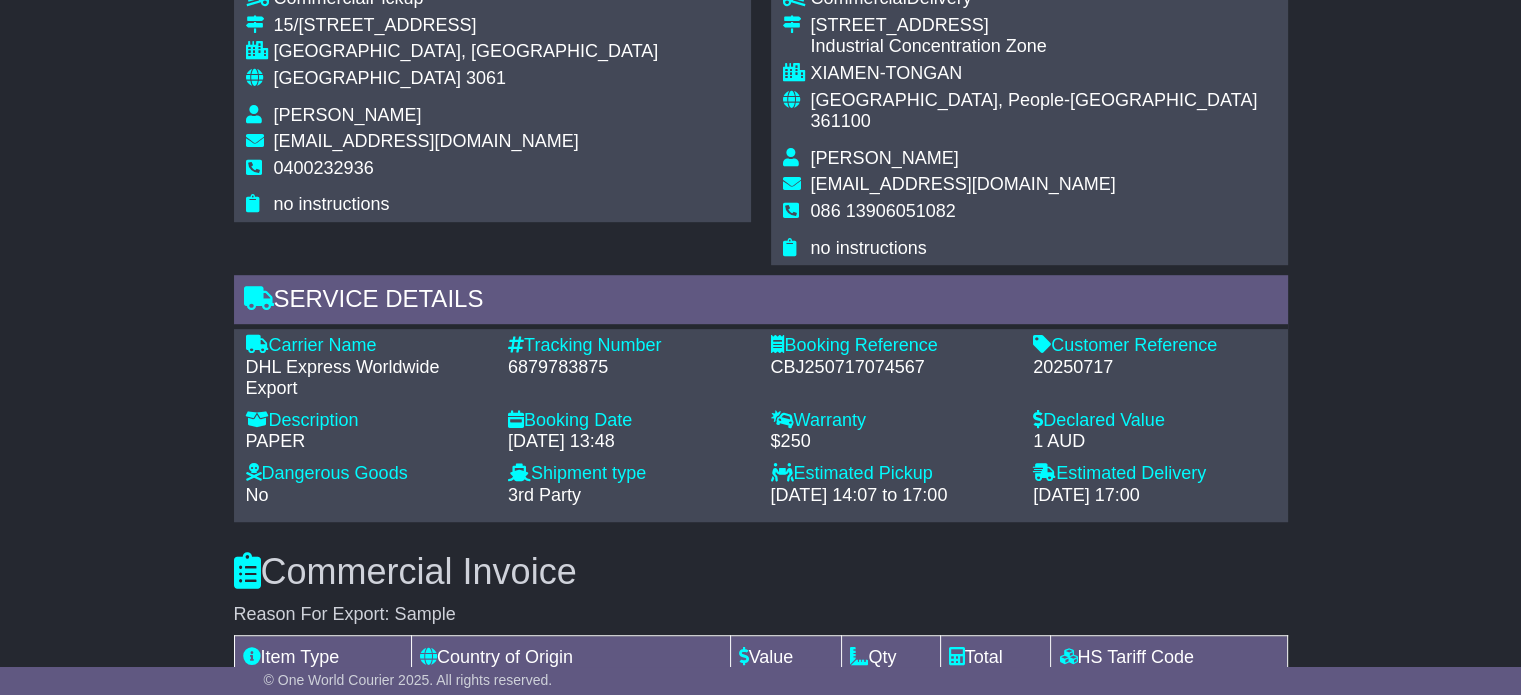 click on "6879783875" at bounding box center (629, 368) 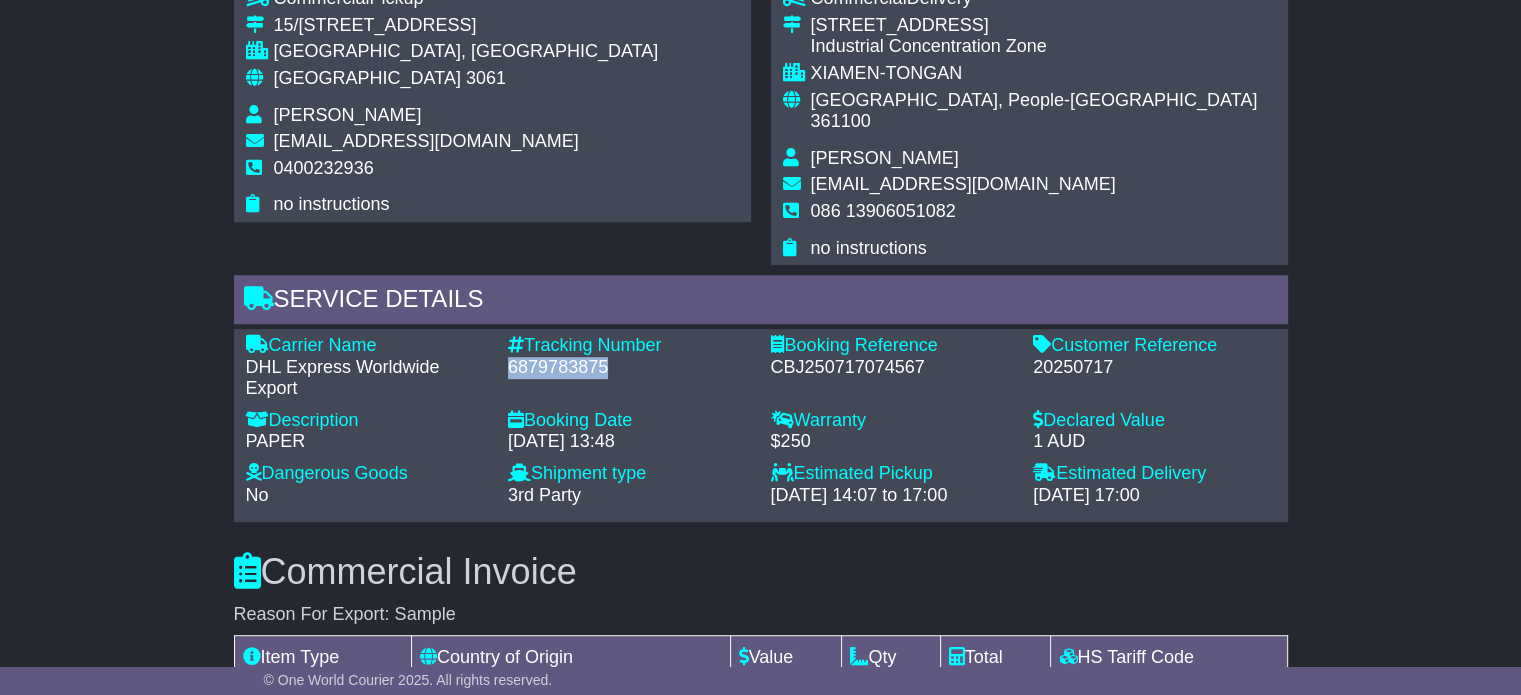 click on "6879783875" at bounding box center (629, 368) 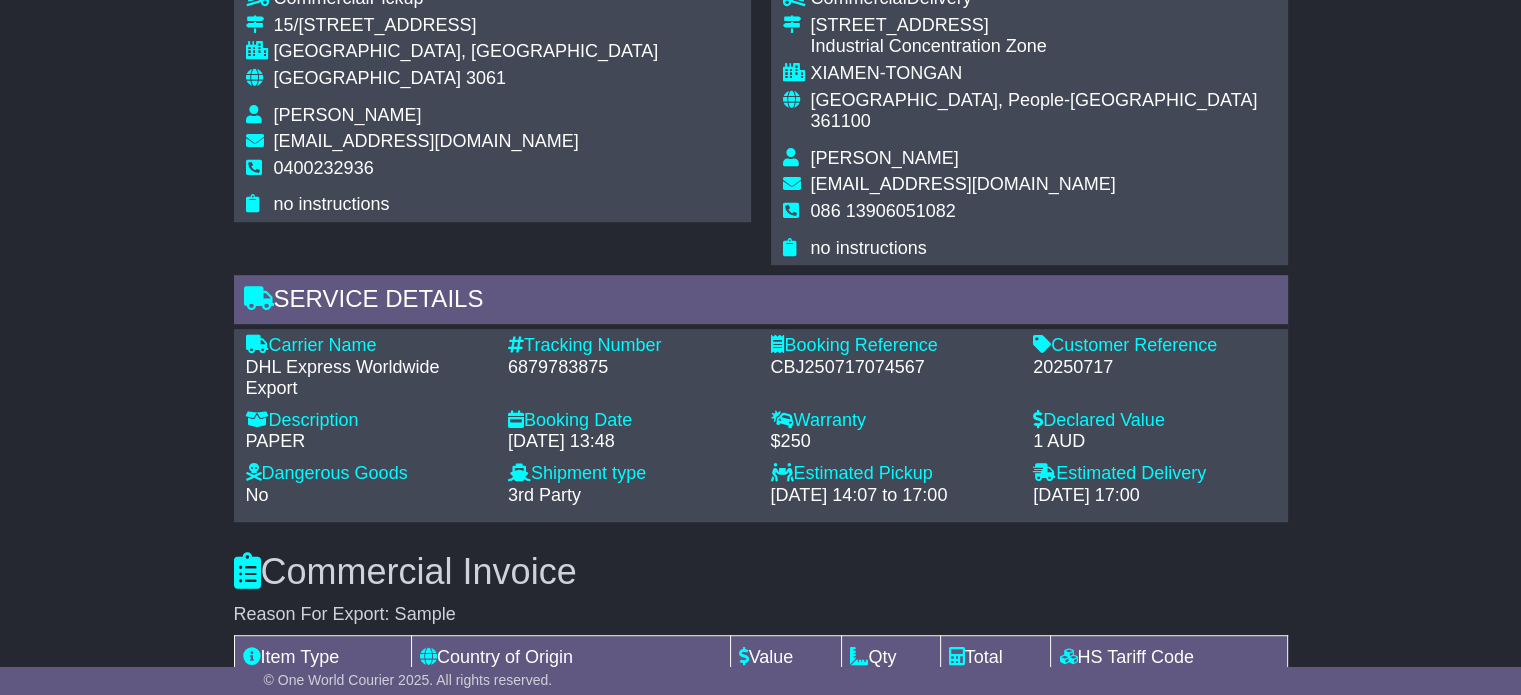 click on "0400232936" at bounding box center [324, 168] 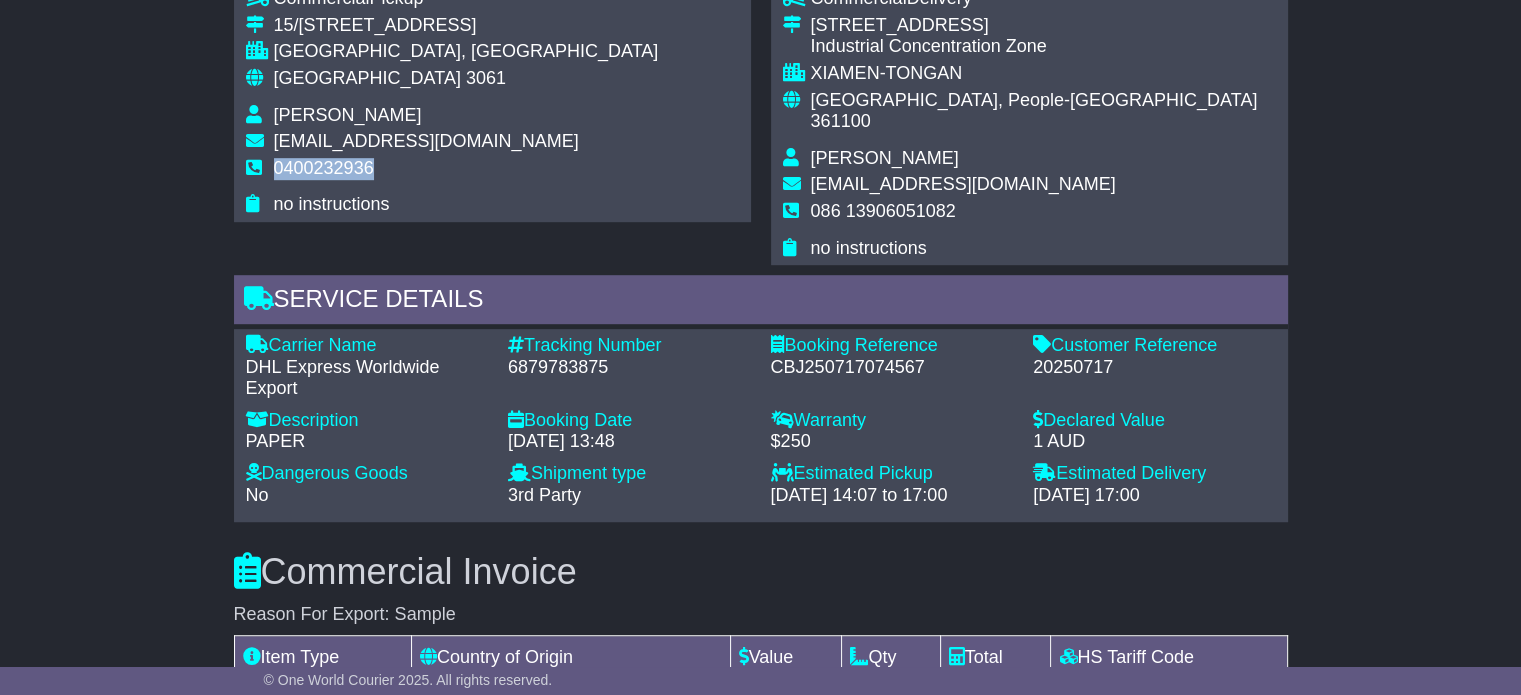 click on "0400232936" at bounding box center [324, 168] 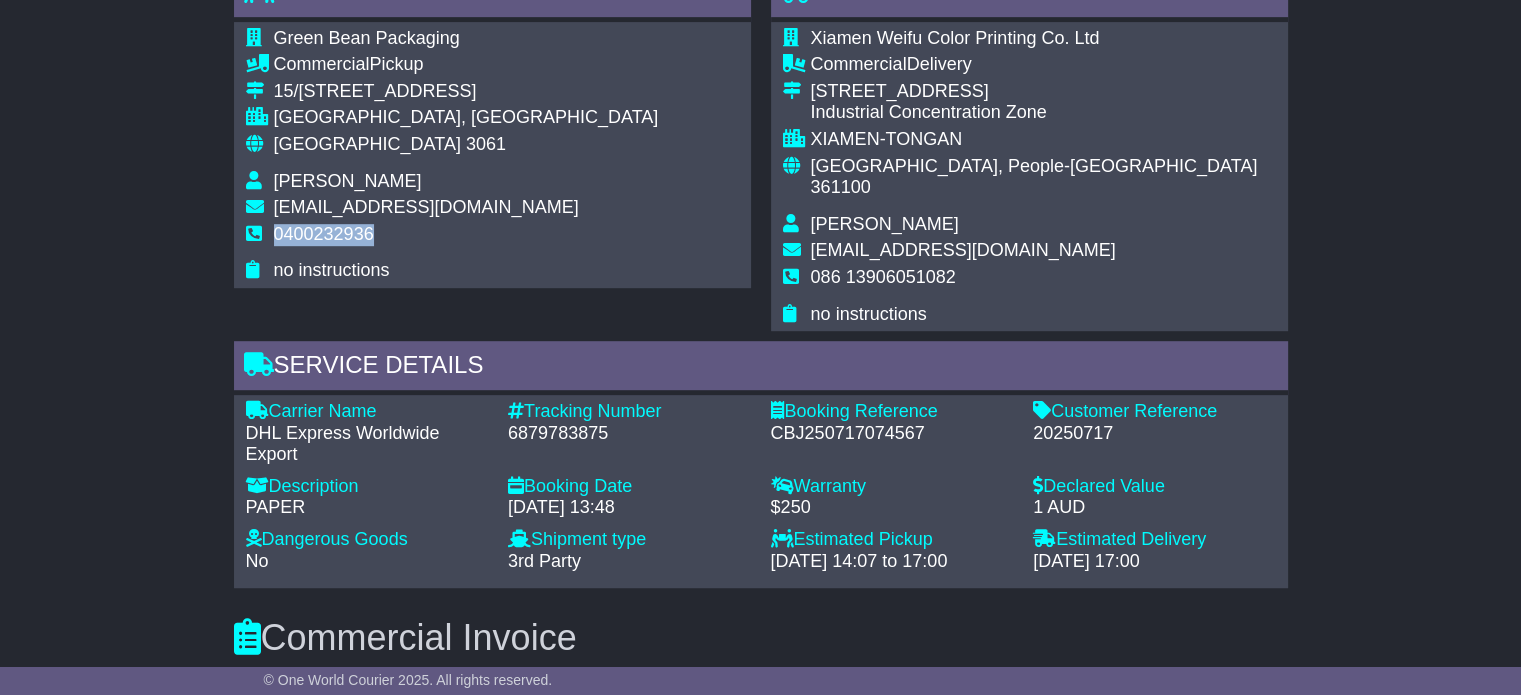 scroll, scrollTop: 1100, scrollLeft: 0, axis: vertical 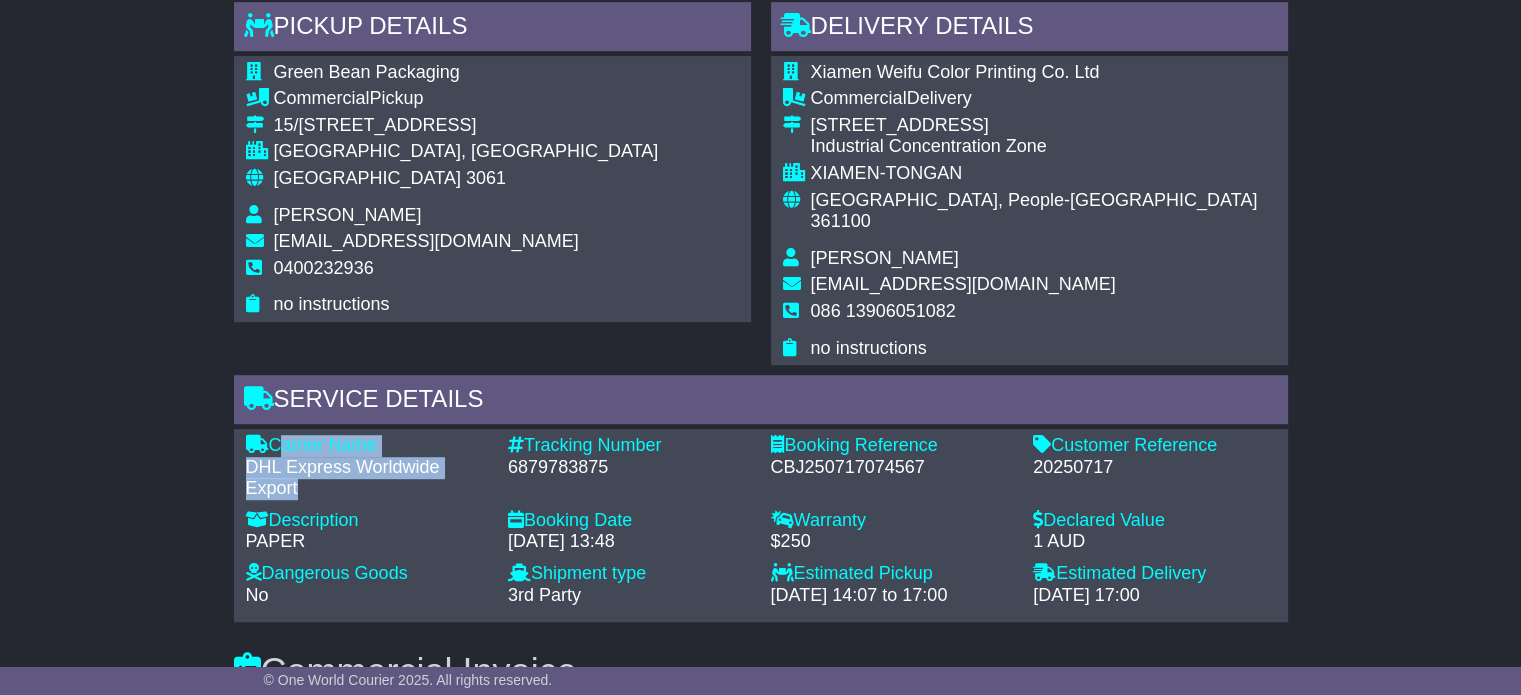 drag, startPoint x: 296, startPoint y: 467, endPoint x: 274, endPoint y: 416, distance: 55.542778 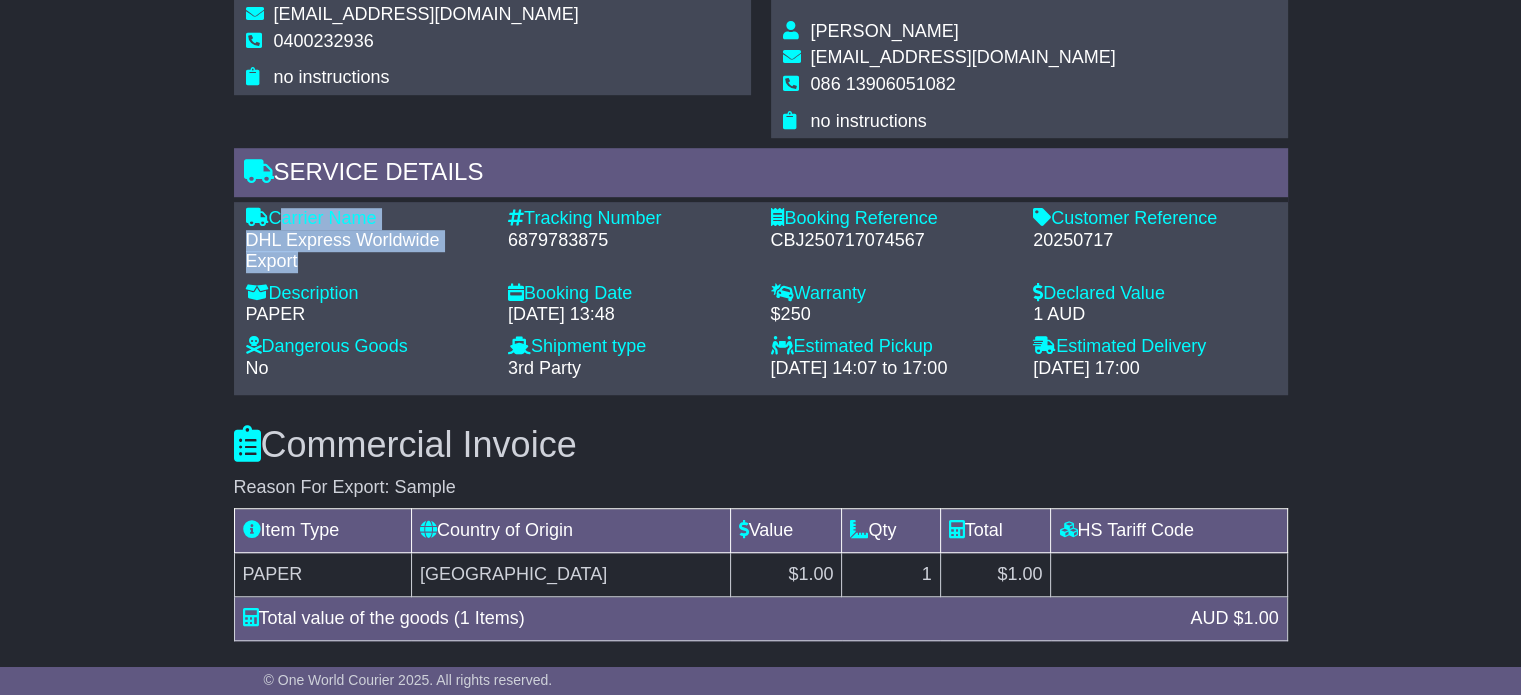 scroll, scrollTop: 1100, scrollLeft: 0, axis: vertical 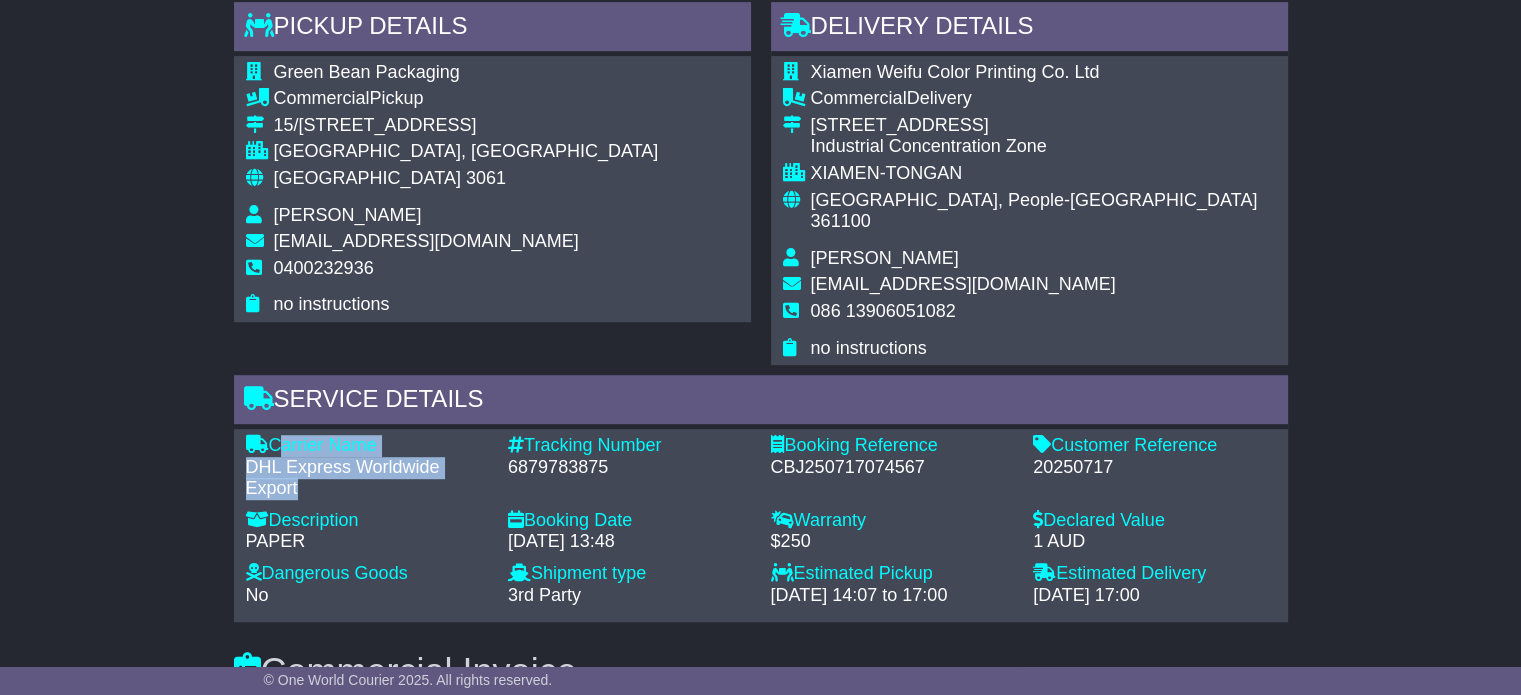 copy on "Carrier Name
-
DHL Express Worldwide Export" 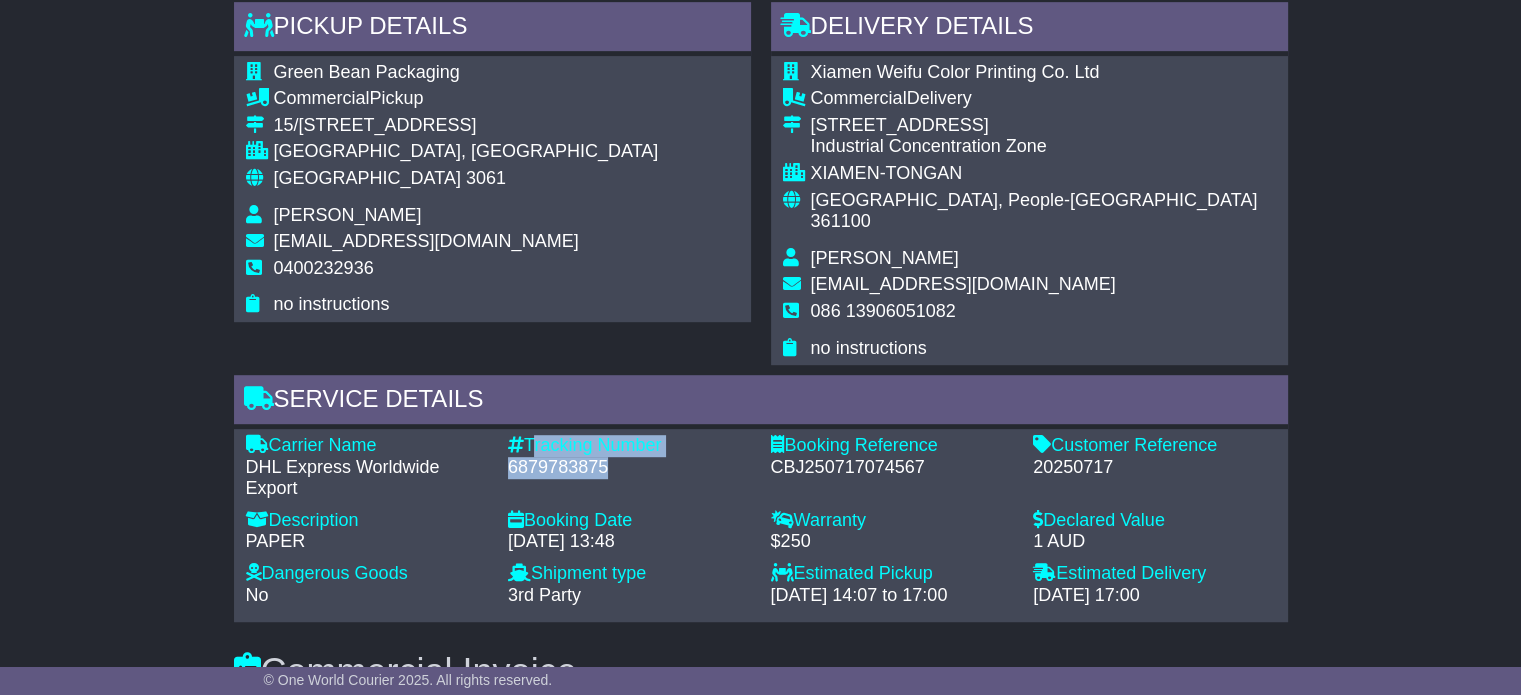 drag, startPoint x: 606, startPoint y: 440, endPoint x: 528, endPoint y: 418, distance: 81.0432 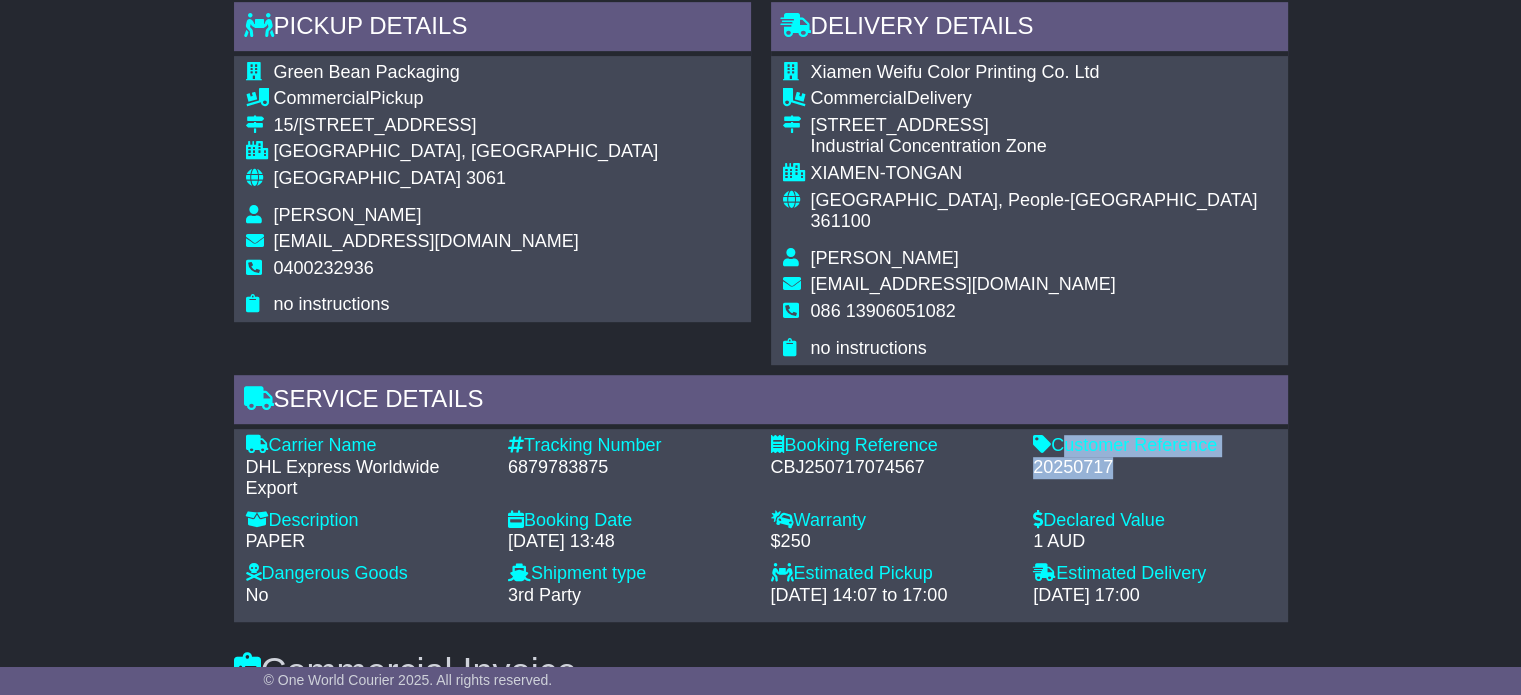 drag, startPoint x: 1109, startPoint y: 449, endPoint x: 1056, endPoint y: 421, distance: 59.94164 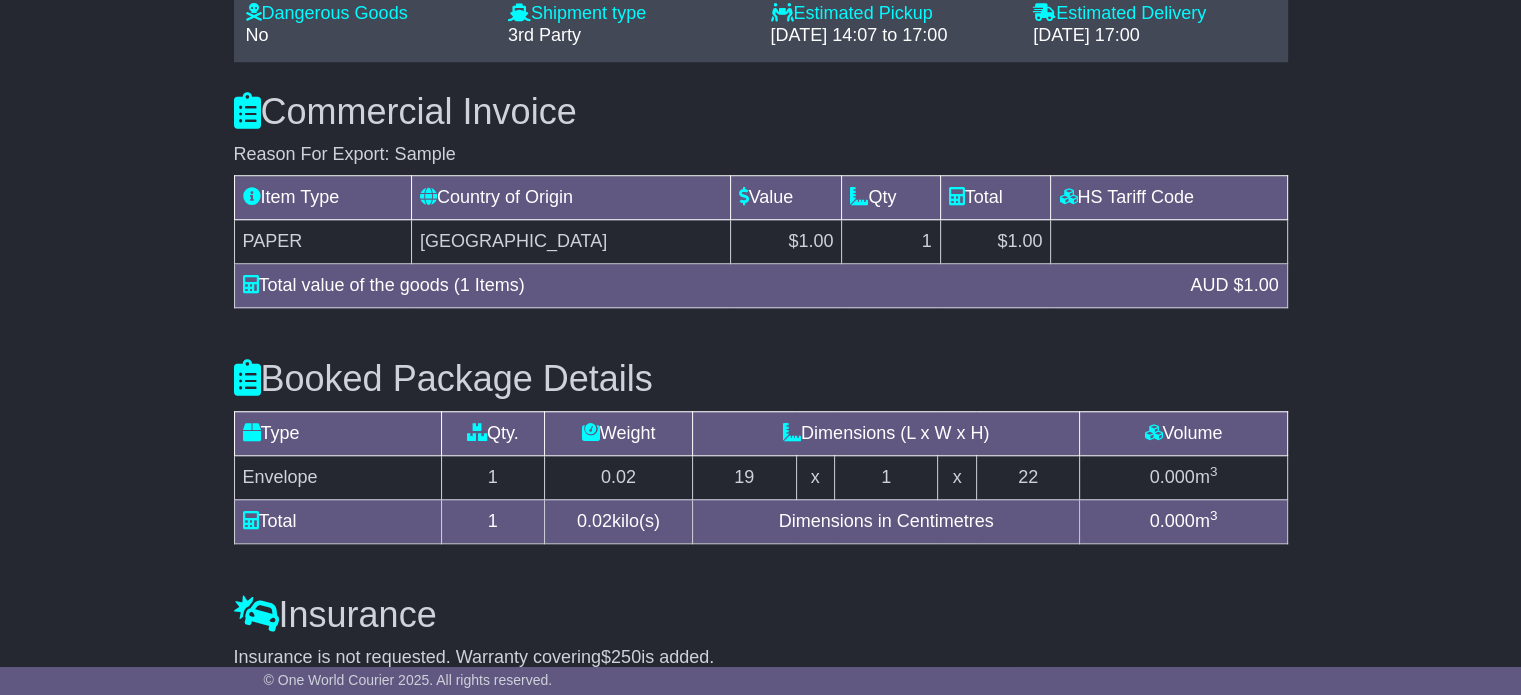 scroll, scrollTop: 1900, scrollLeft: 0, axis: vertical 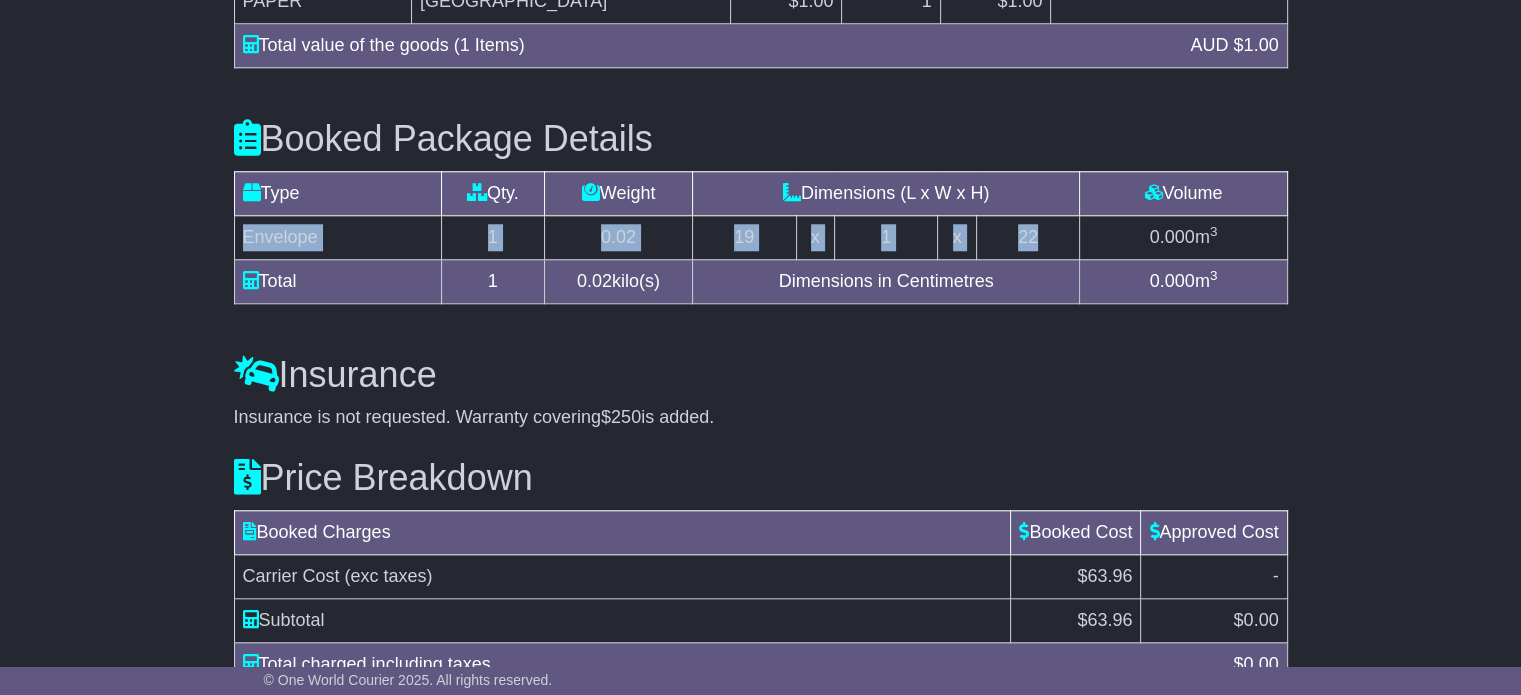 drag, startPoint x: 244, startPoint y: 211, endPoint x: 1061, endPoint y: 203, distance: 817.0392 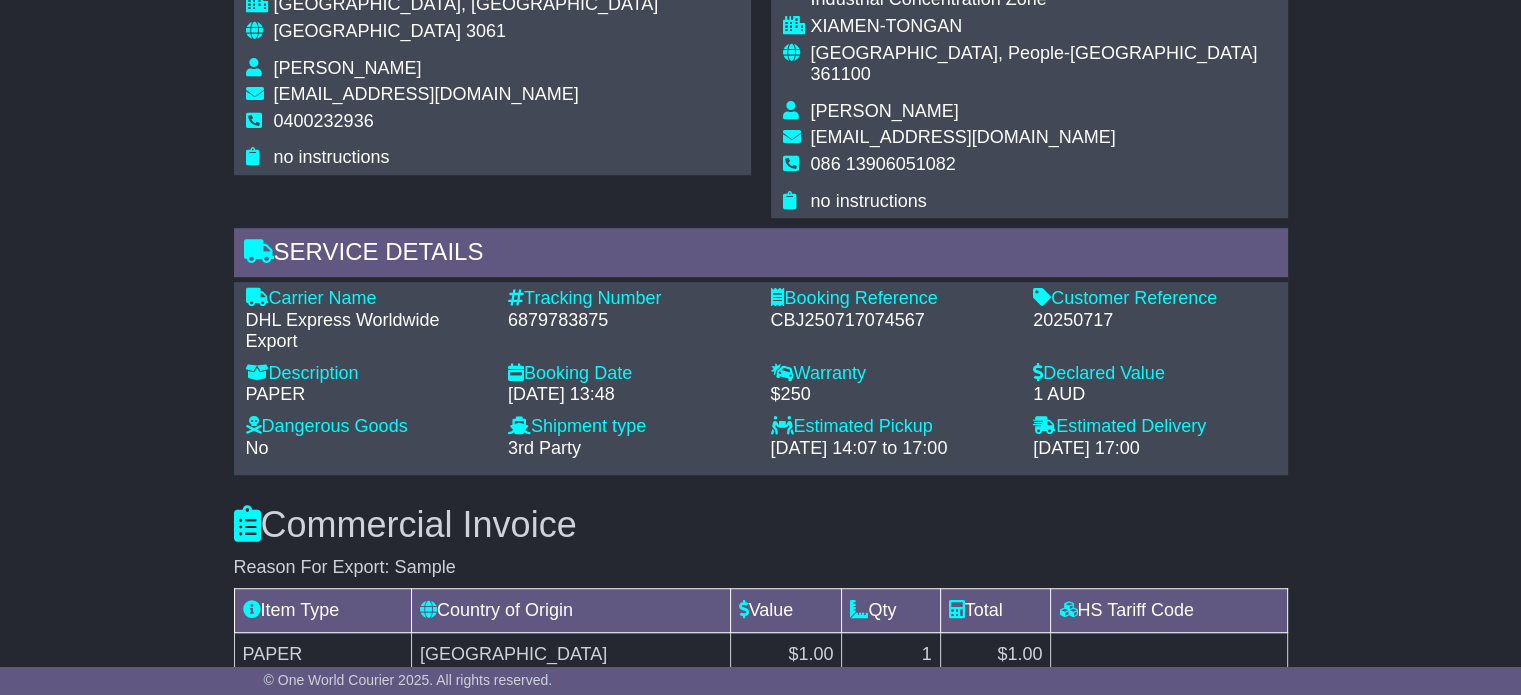 scroll, scrollTop: 1200, scrollLeft: 0, axis: vertical 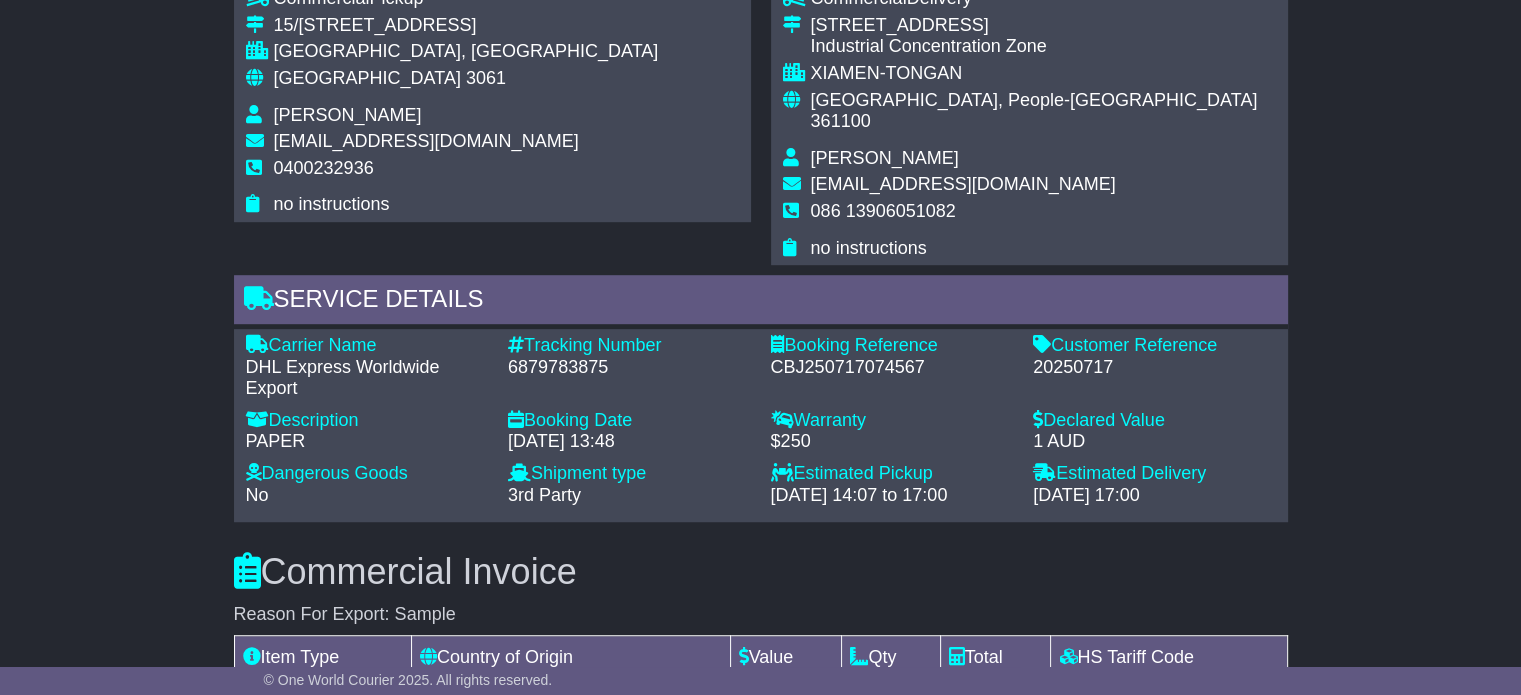 click on "Hongwei Wu" at bounding box center [885, 158] 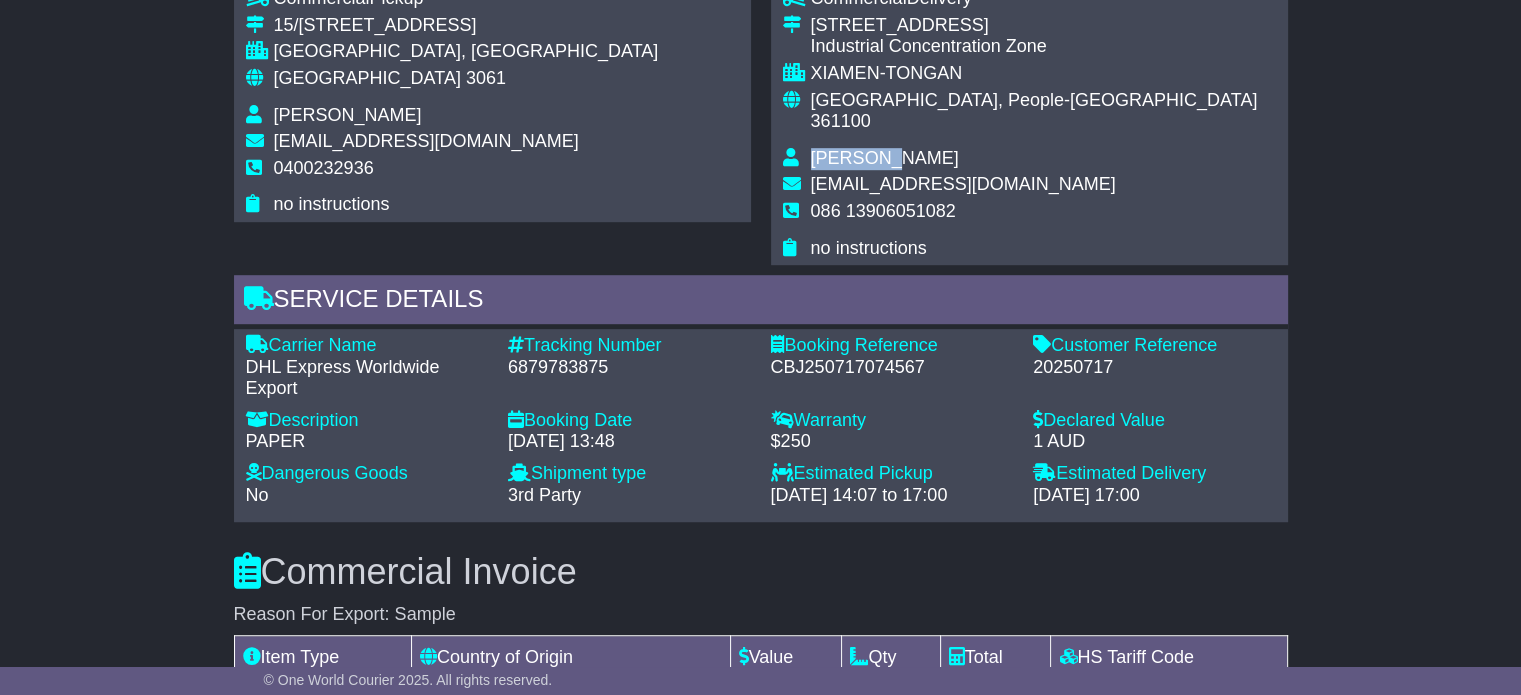 click on "Hongwei Wu" at bounding box center [885, 158] 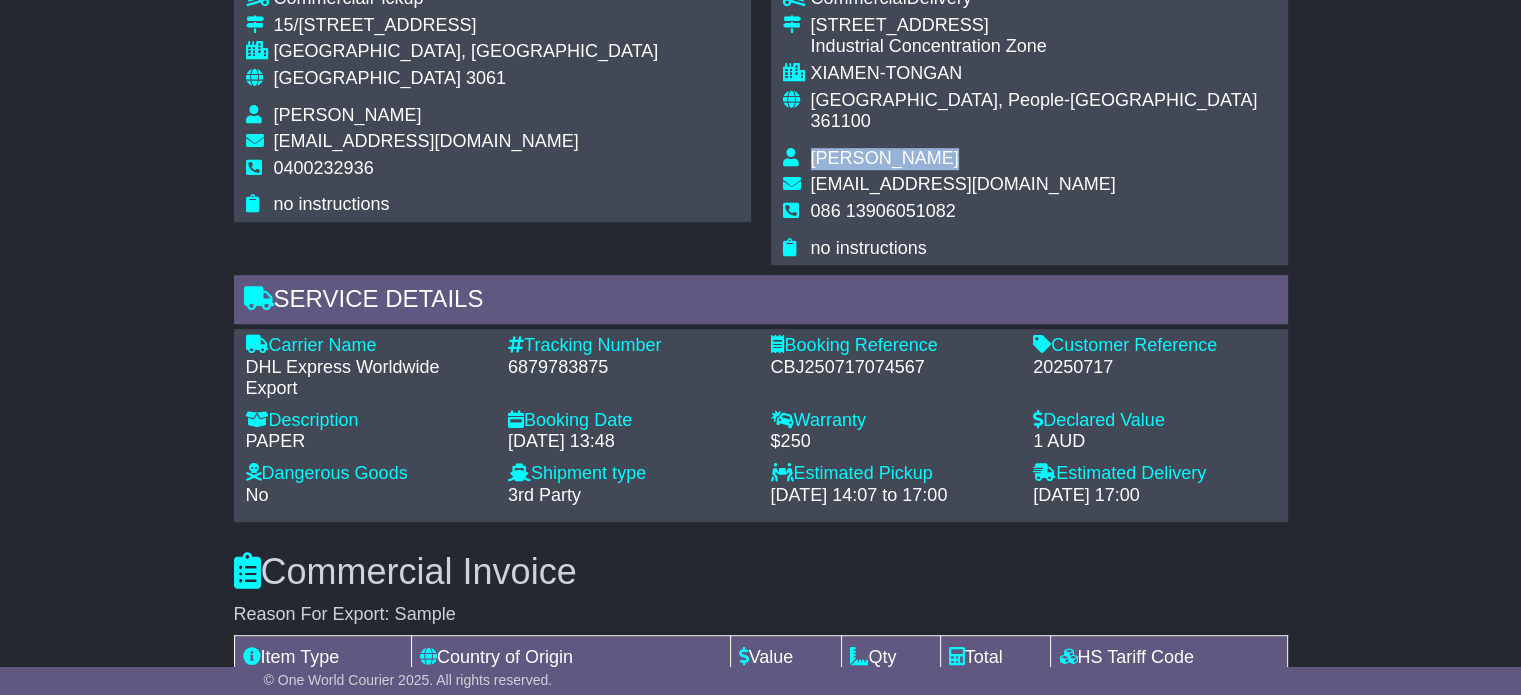 click on "Hongwei Wu" at bounding box center [885, 158] 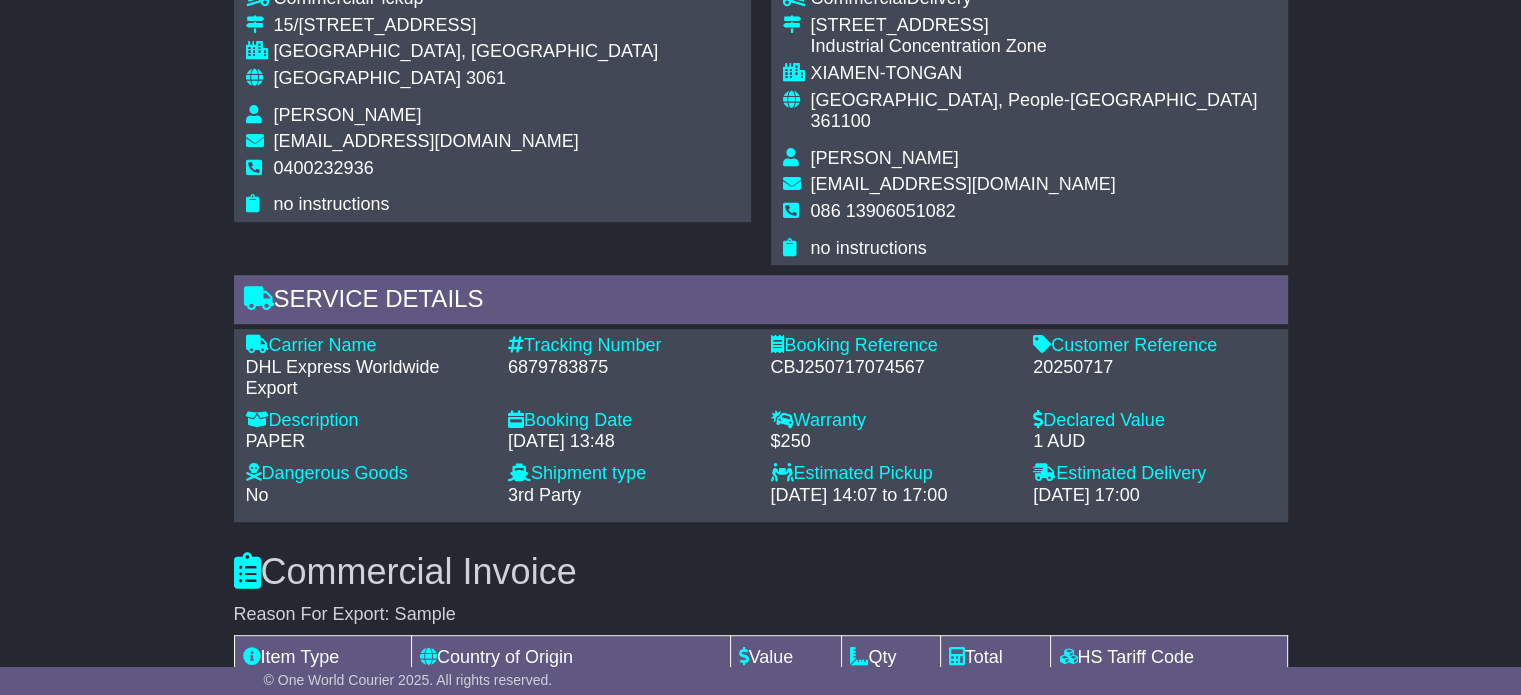 click on "086 13906051082" at bounding box center (883, 211) 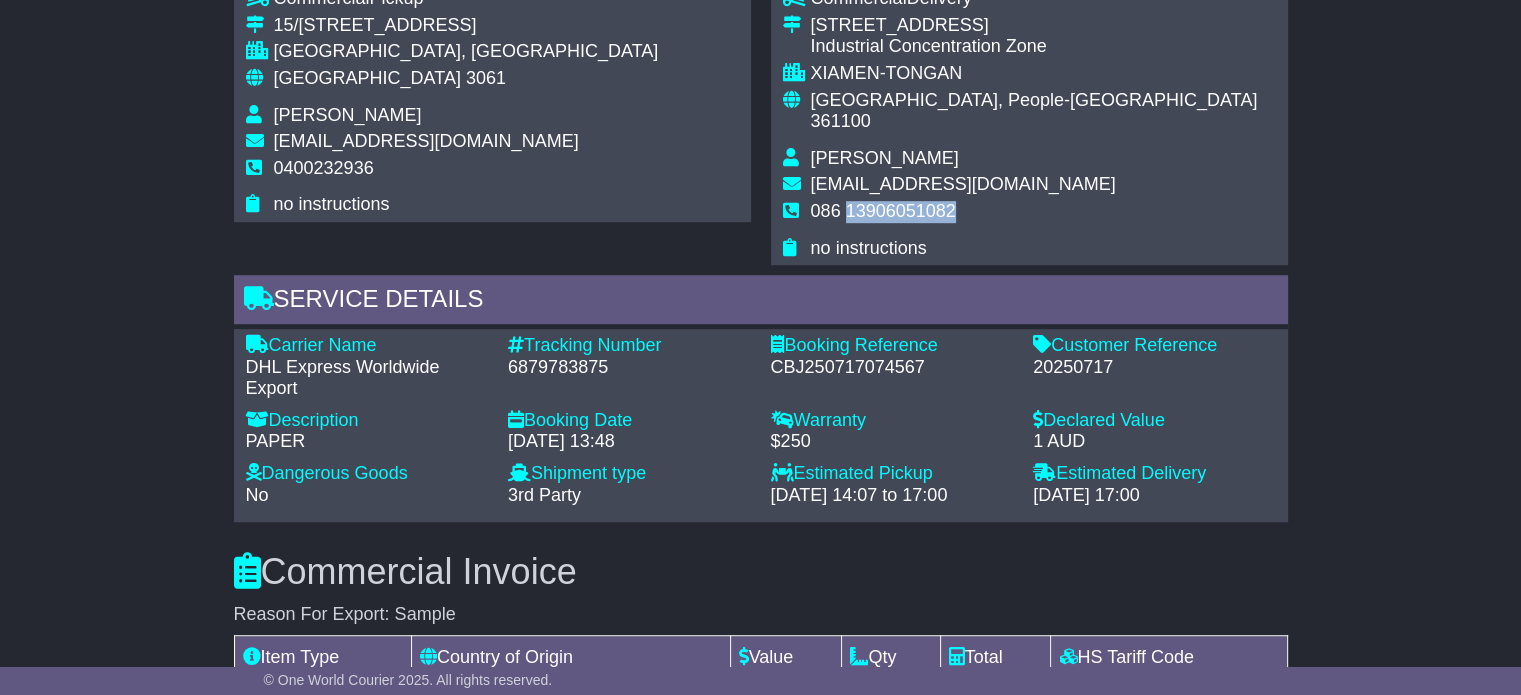 click on "086 13906051082" at bounding box center [883, 211] 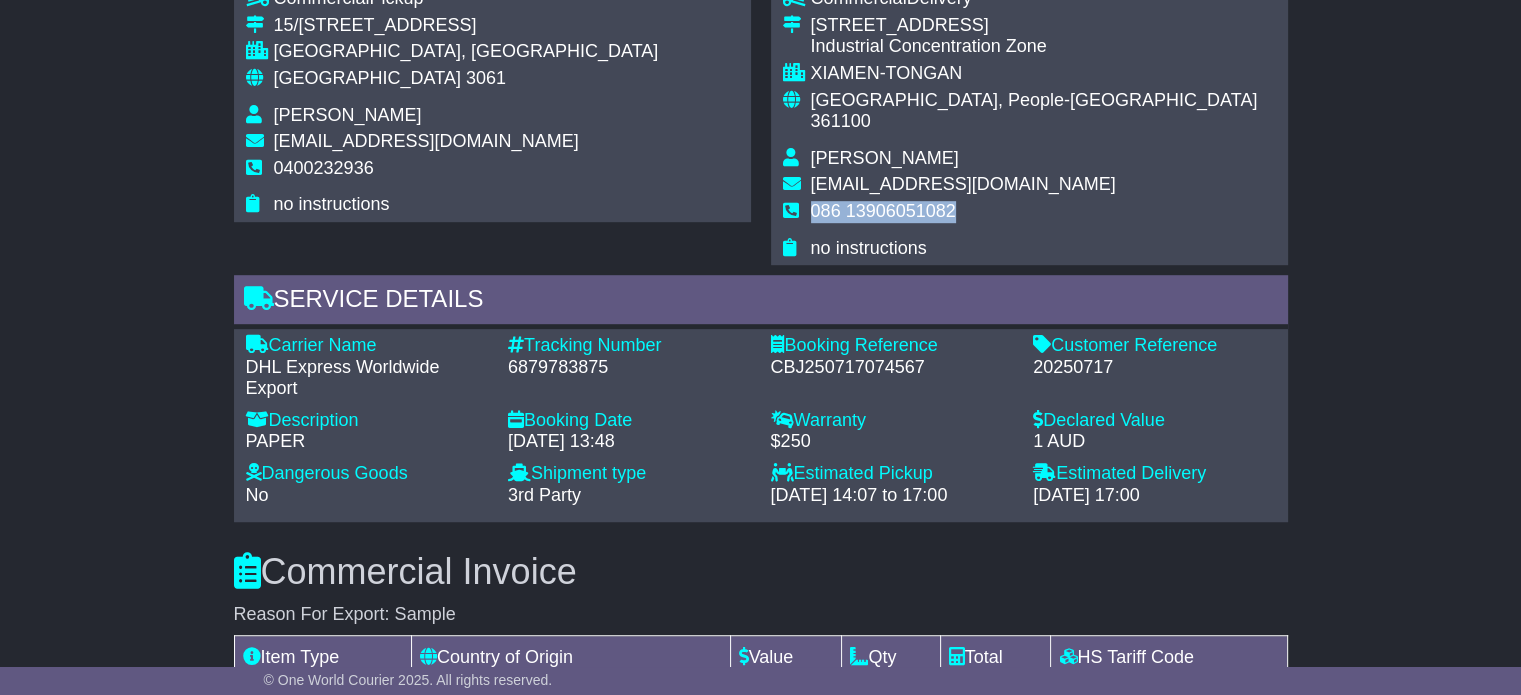 click on "086 13906051082" at bounding box center [883, 211] 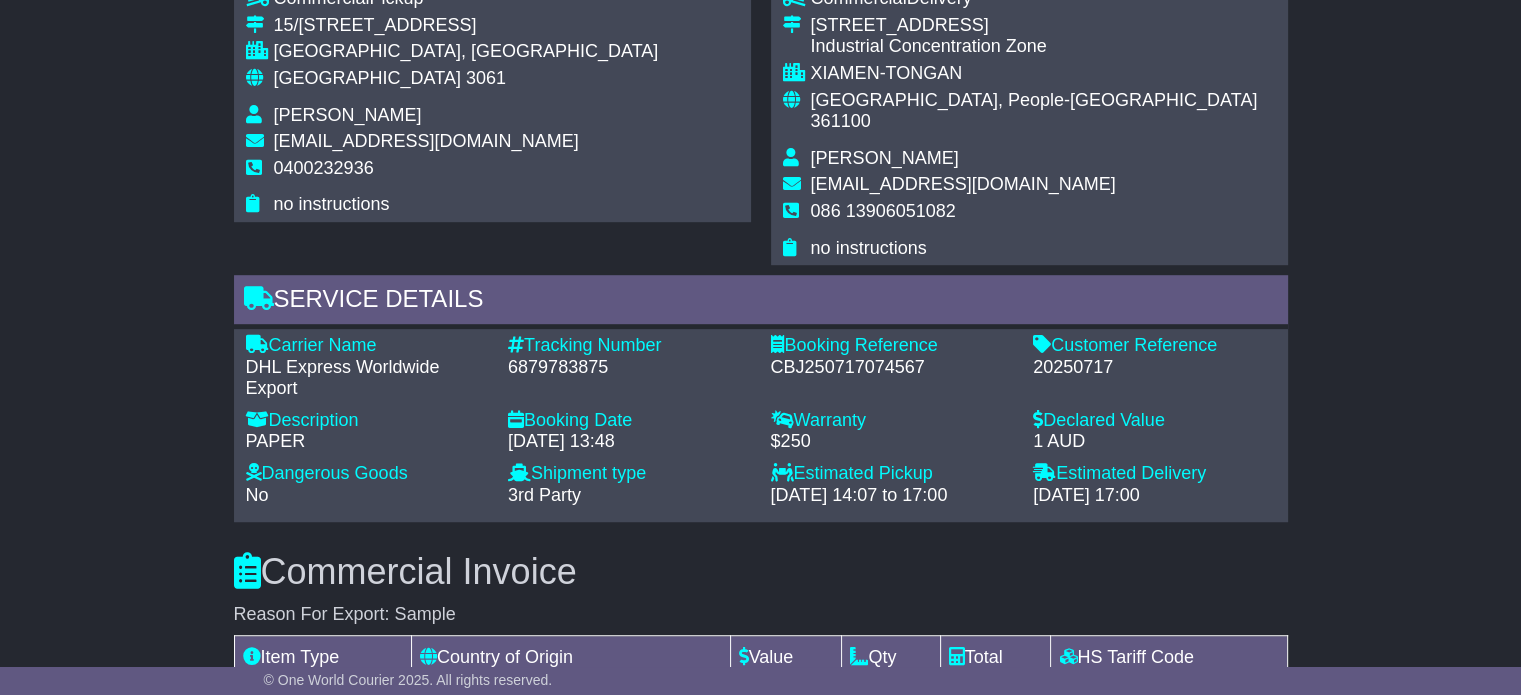 click on "3061" at bounding box center [486, 78] 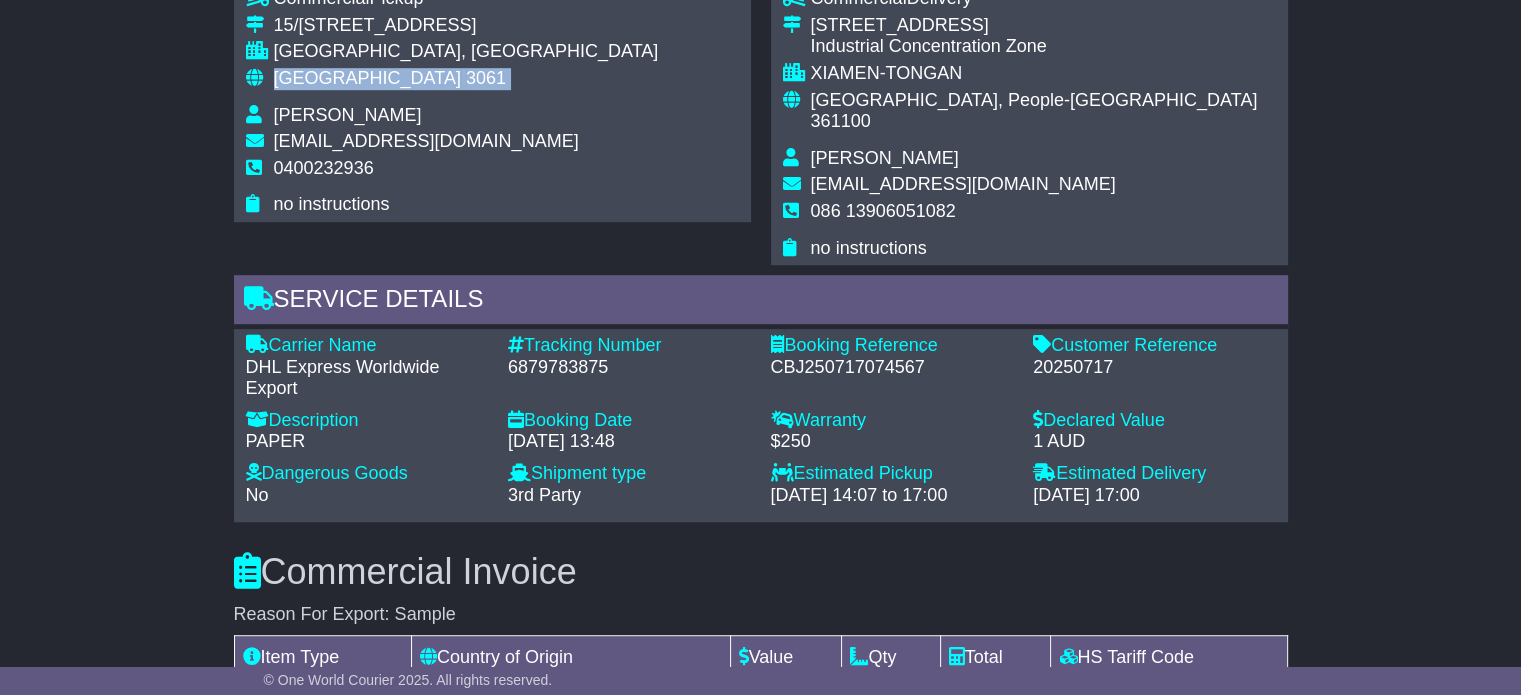 click on "3061" at bounding box center [486, 78] 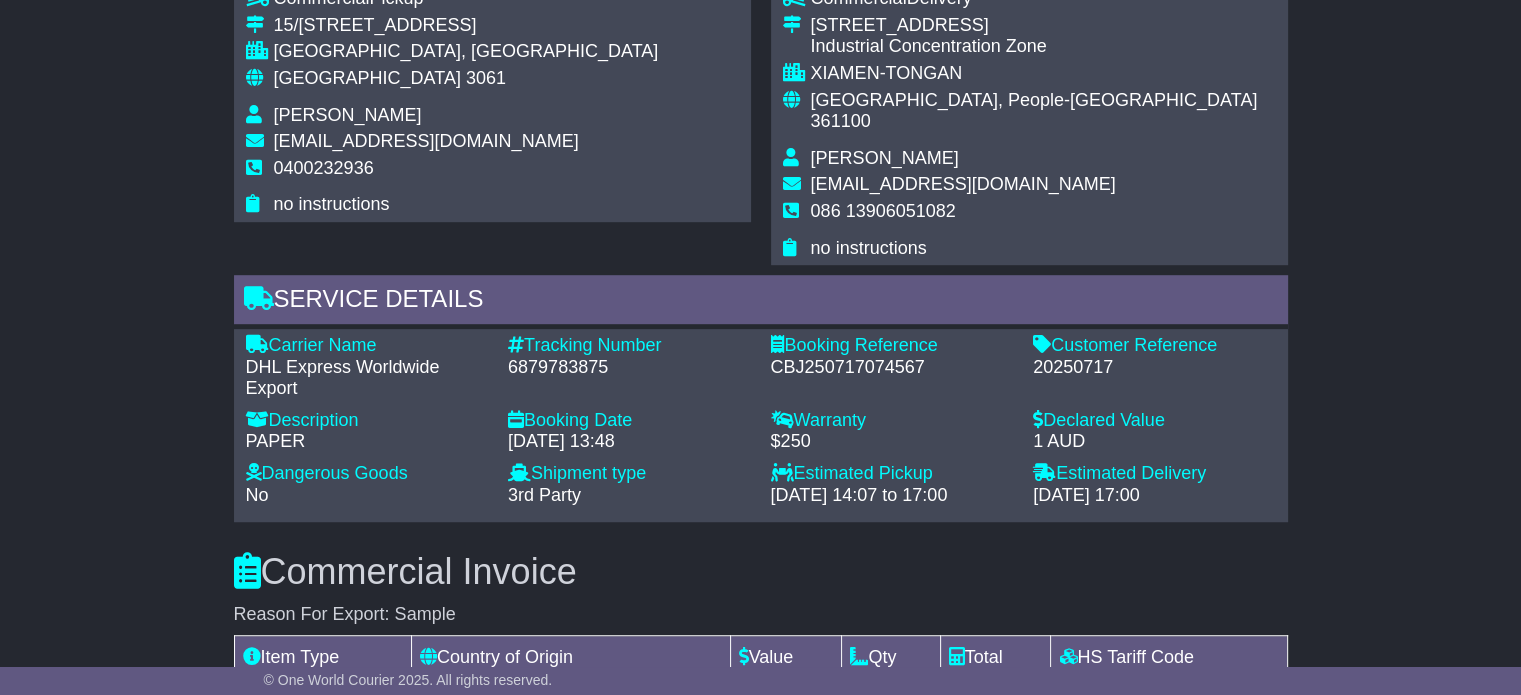 click on "China, People-s Republic" at bounding box center (1034, 100) 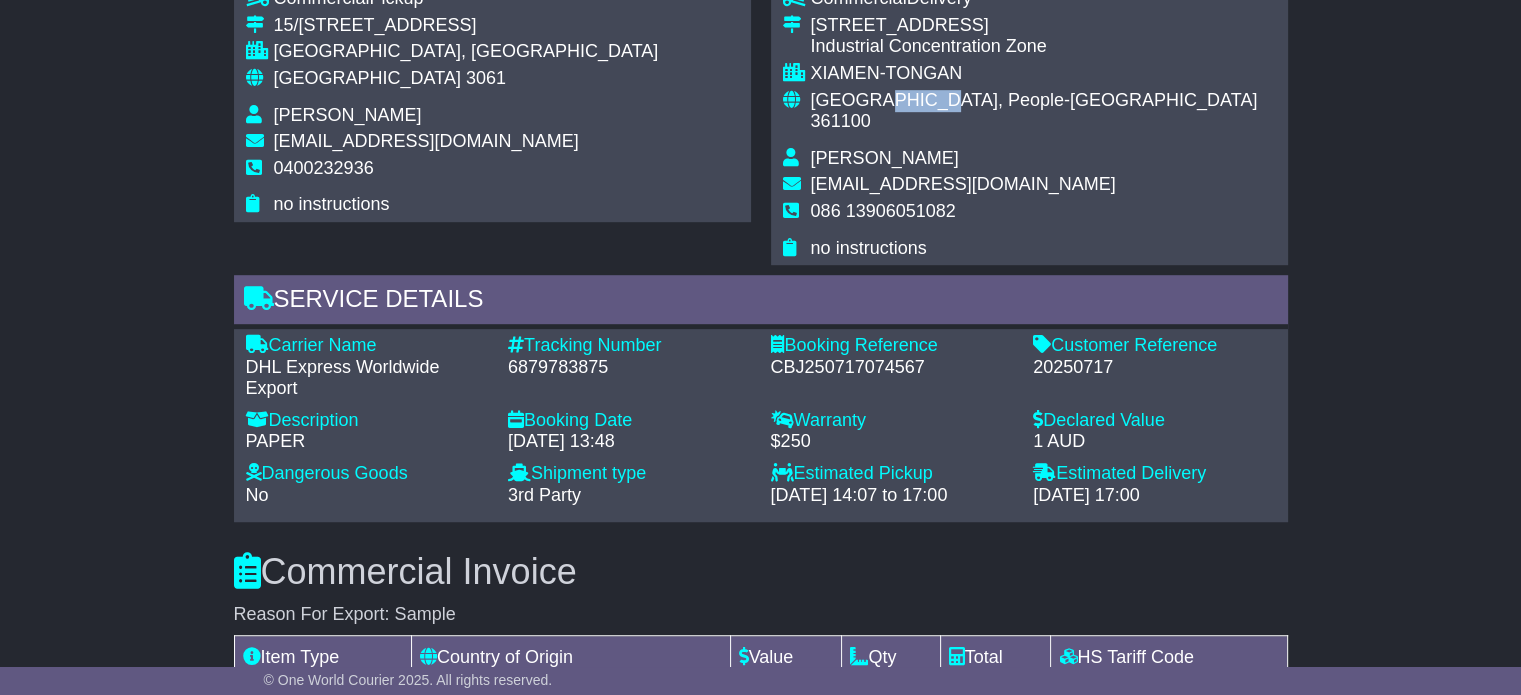 click on "China, People-s Republic" at bounding box center (1034, 100) 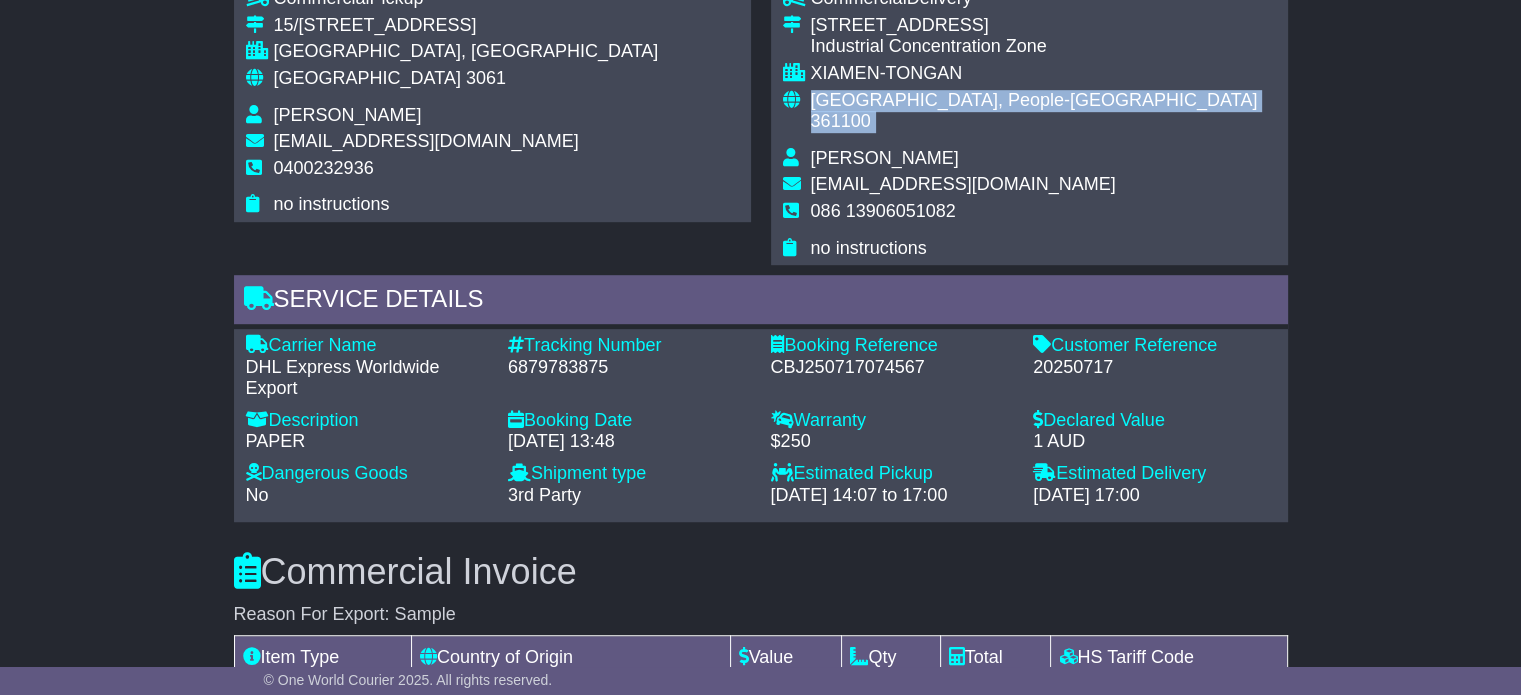 click on "China, People-s Republic" at bounding box center [1034, 100] 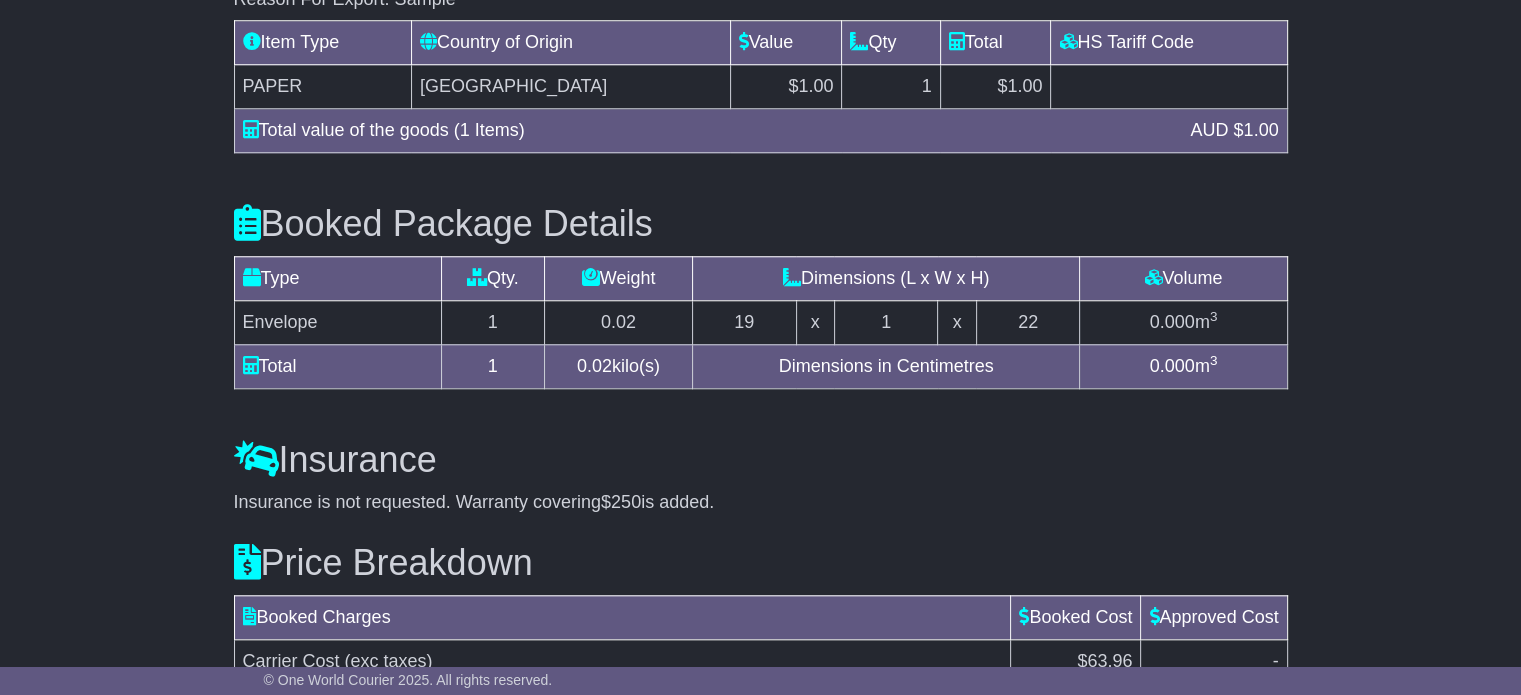 scroll, scrollTop: 2024, scrollLeft: 0, axis: vertical 